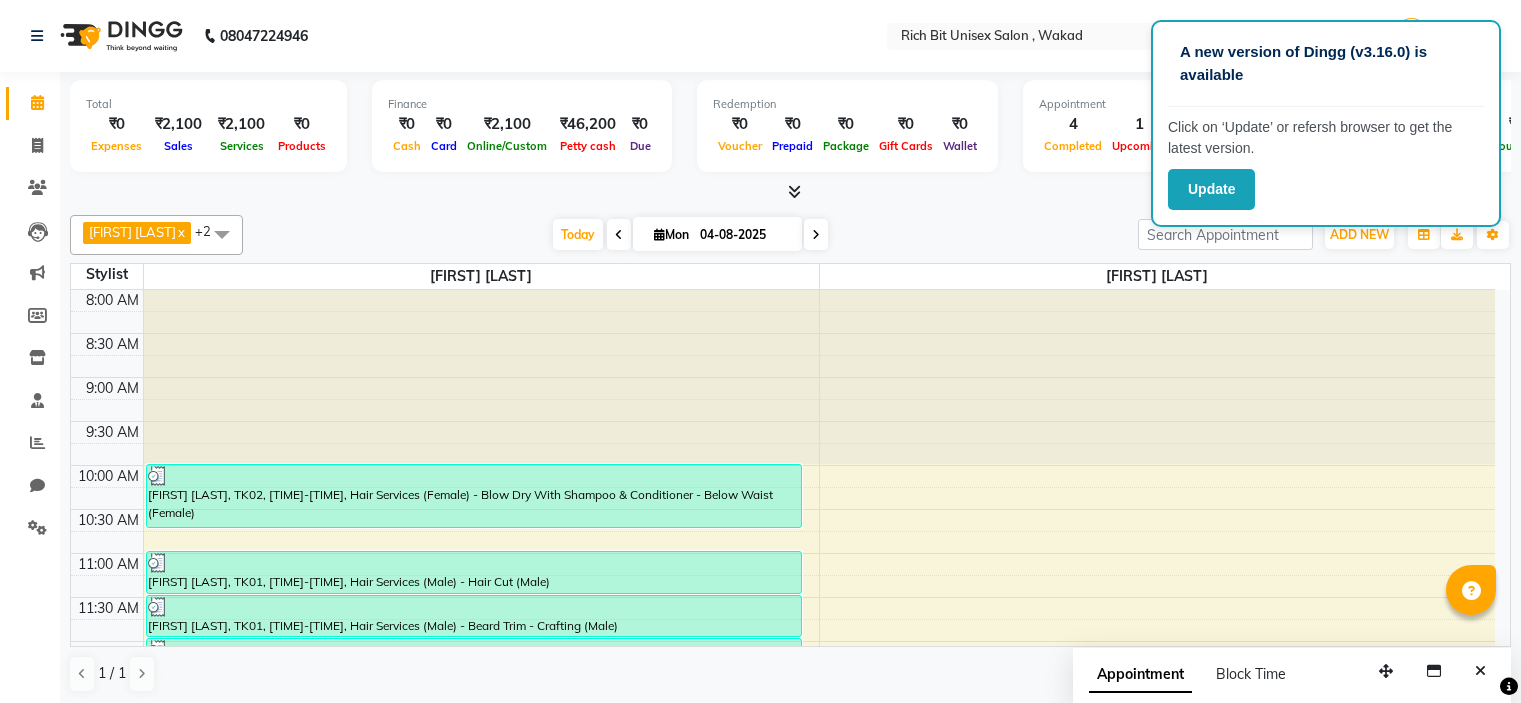 scroll, scrollTop: 0, scrollLeft: 0, axis: both 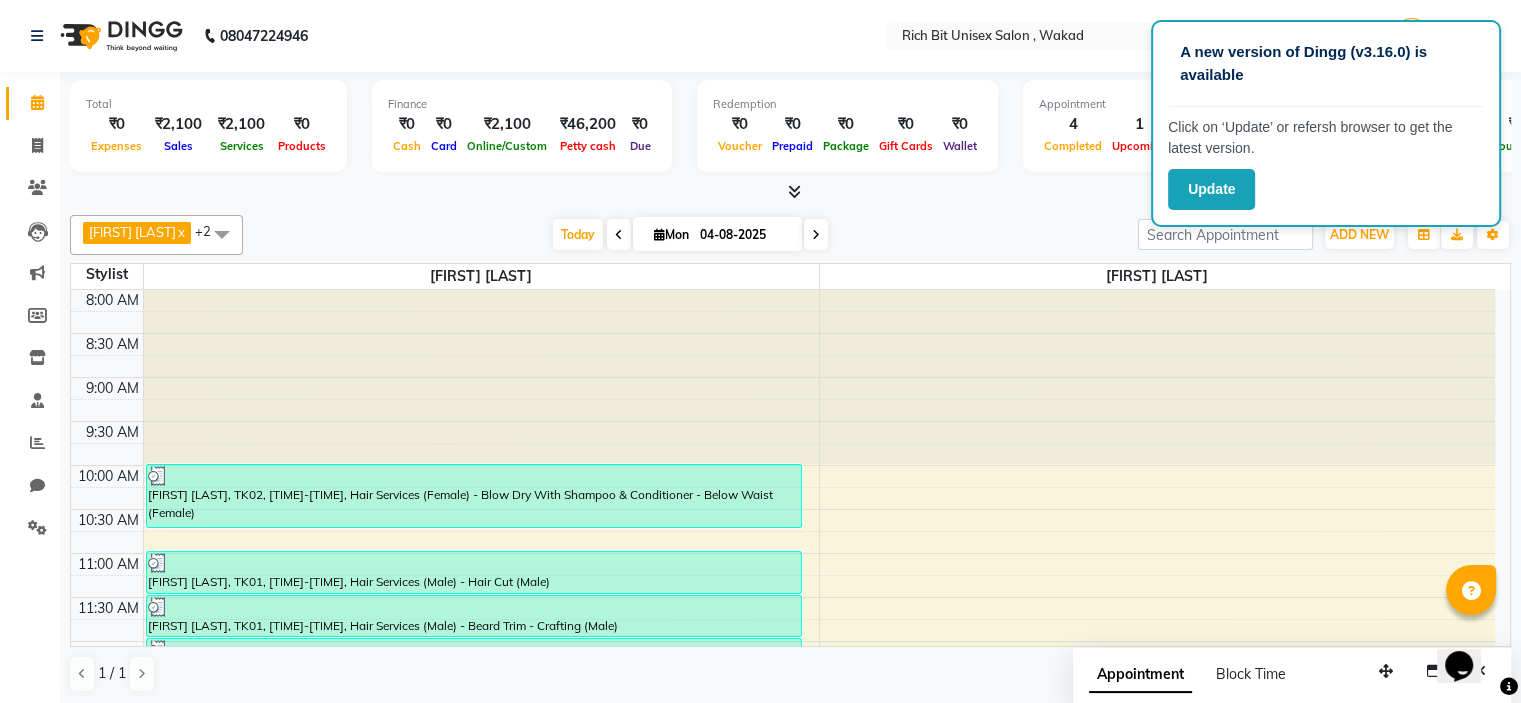 click at bounding box center (619, 235) 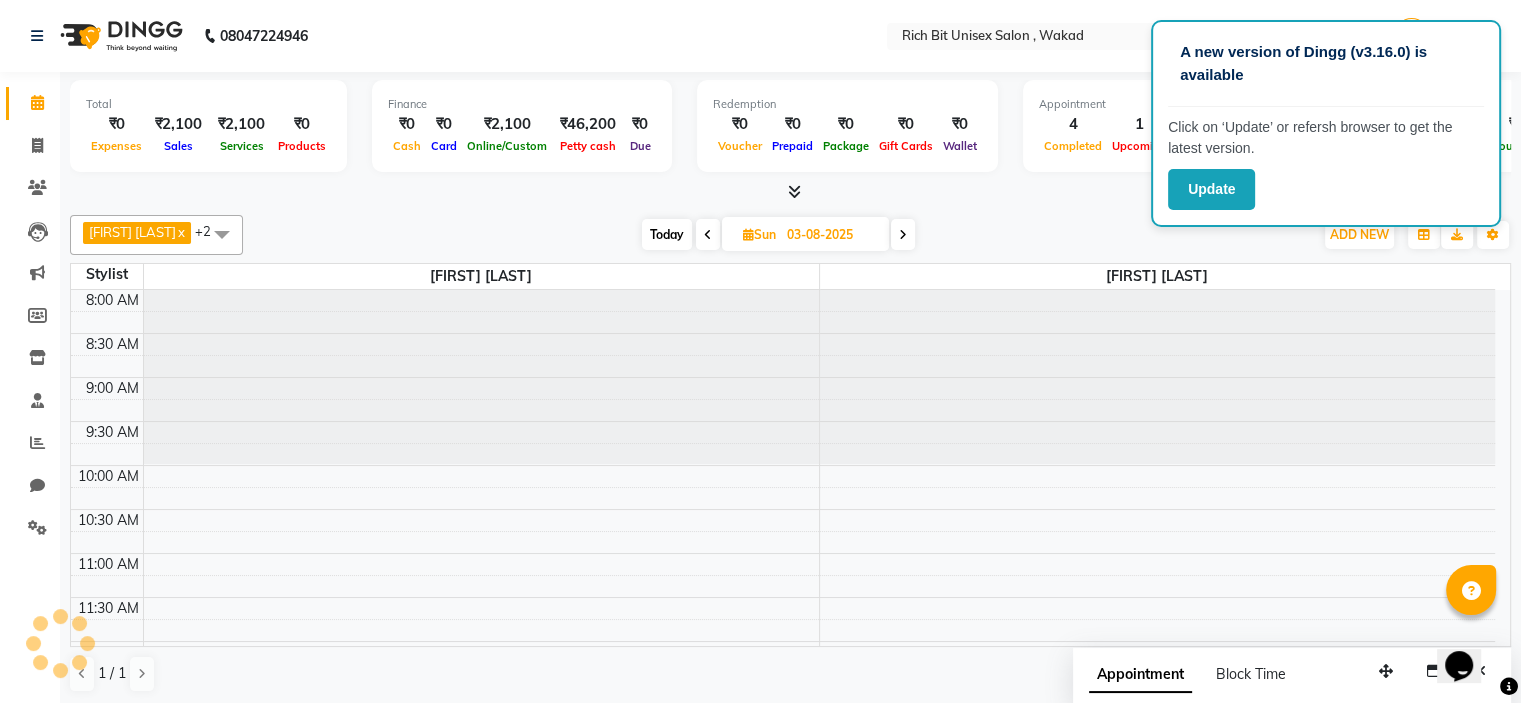 scroll, scrollTop: 699, scrollLeft: 0, axis: vertical 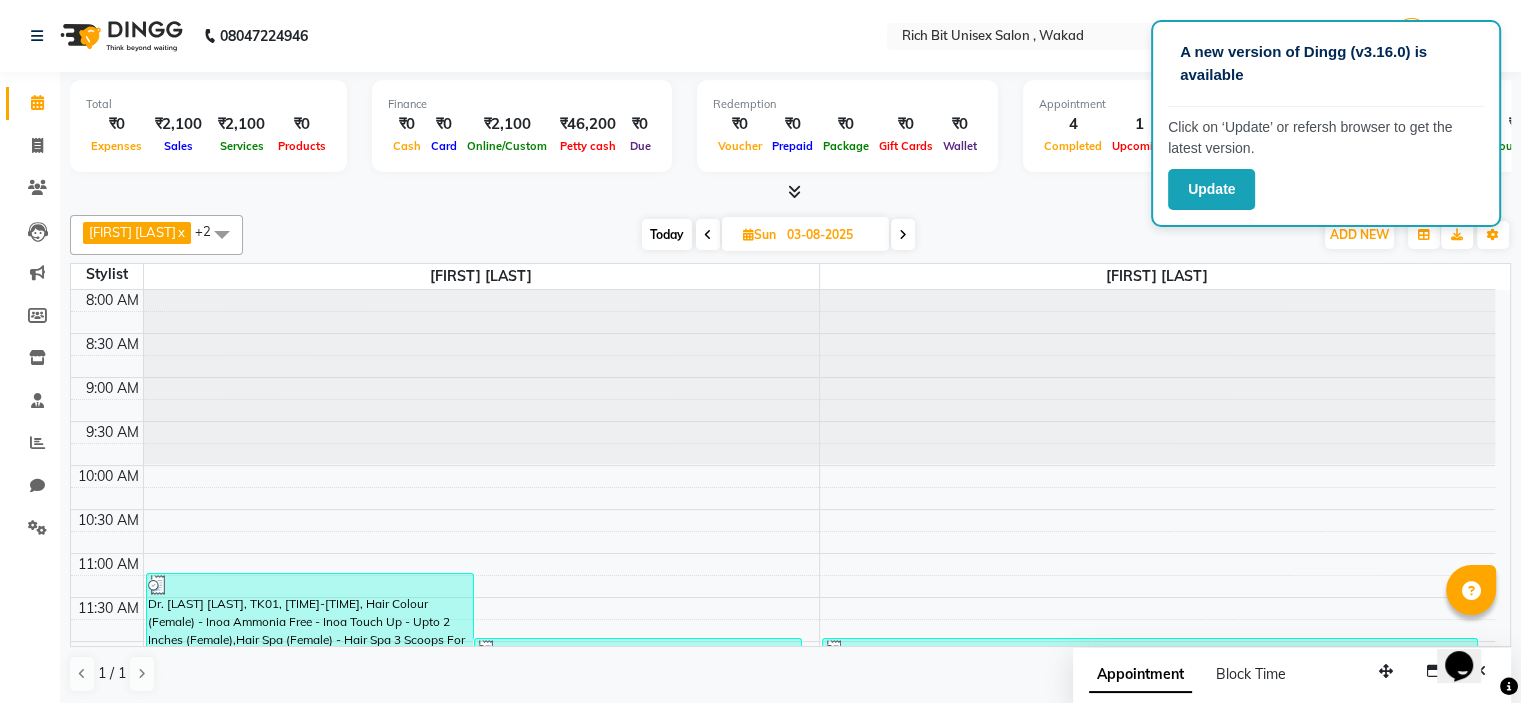 click on "Today" at bounding box center (667, 234) 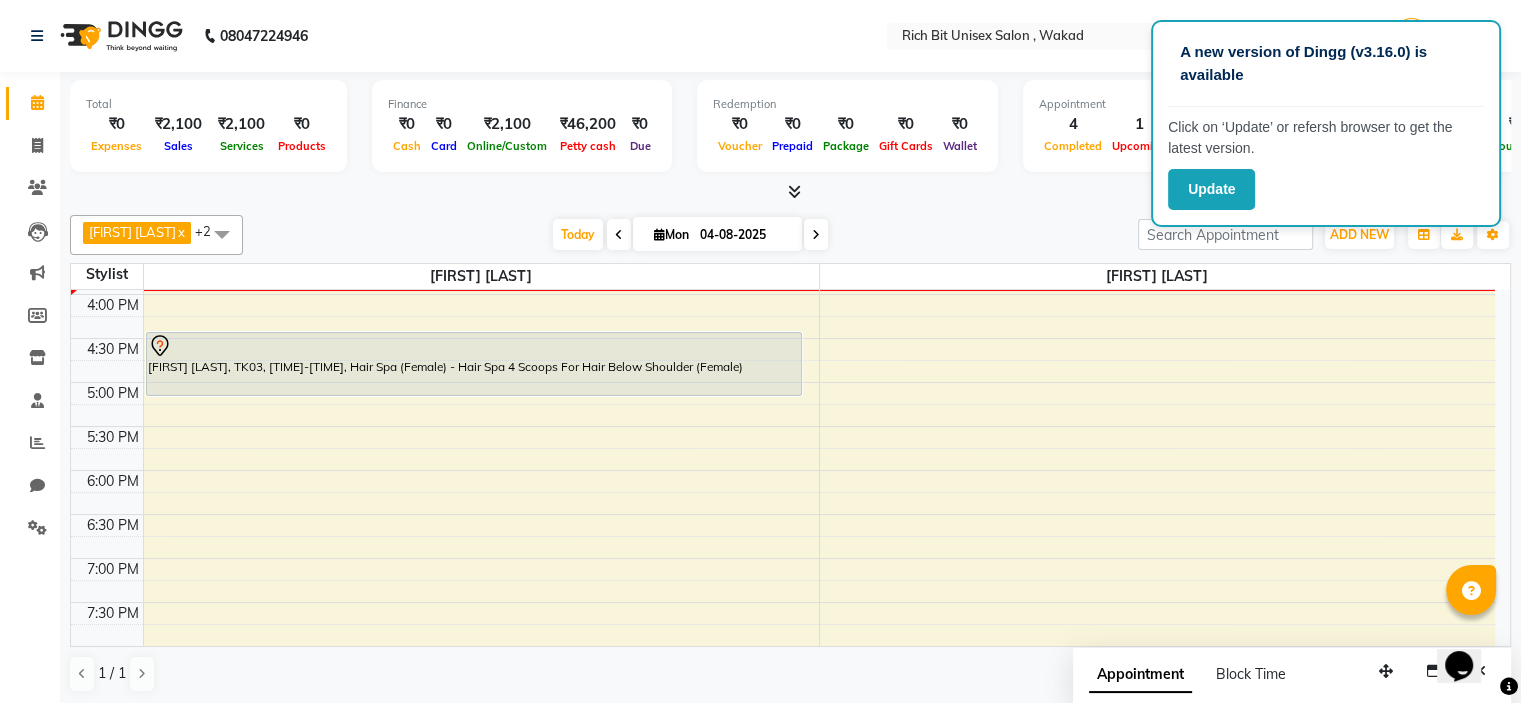 scroll, scrollTop: 199, scrollLeft: 0, axis: vertical 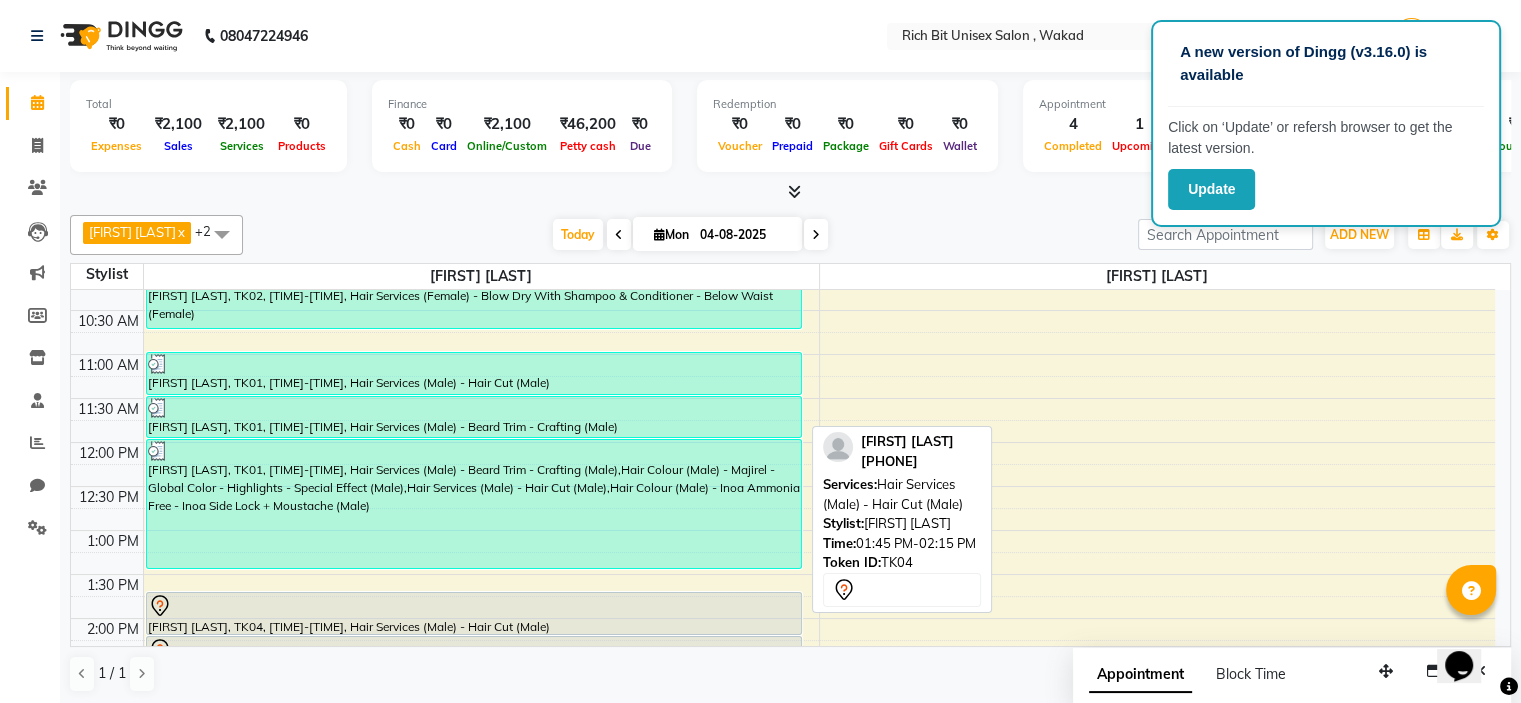 click at bounding box center (474, 606) 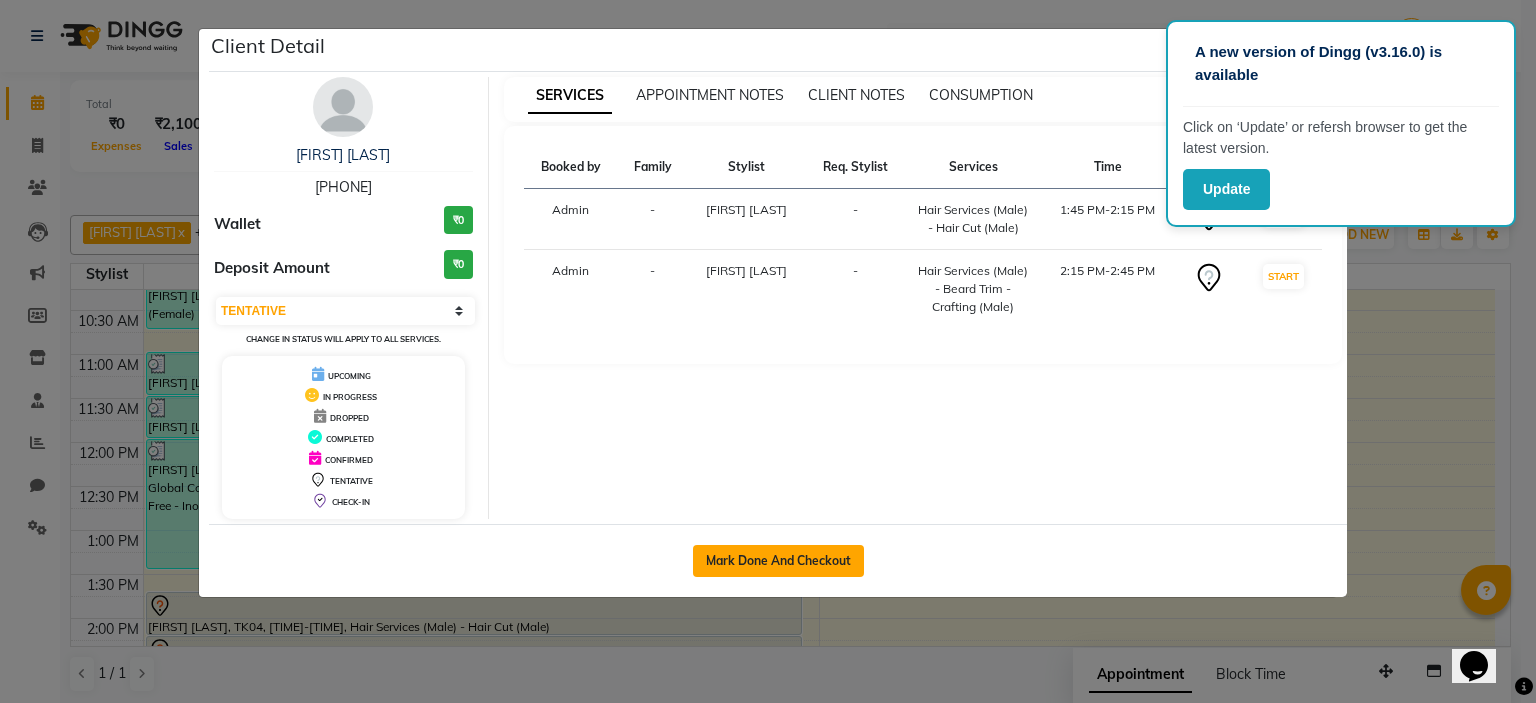 click on "Mark Done And Checkout" 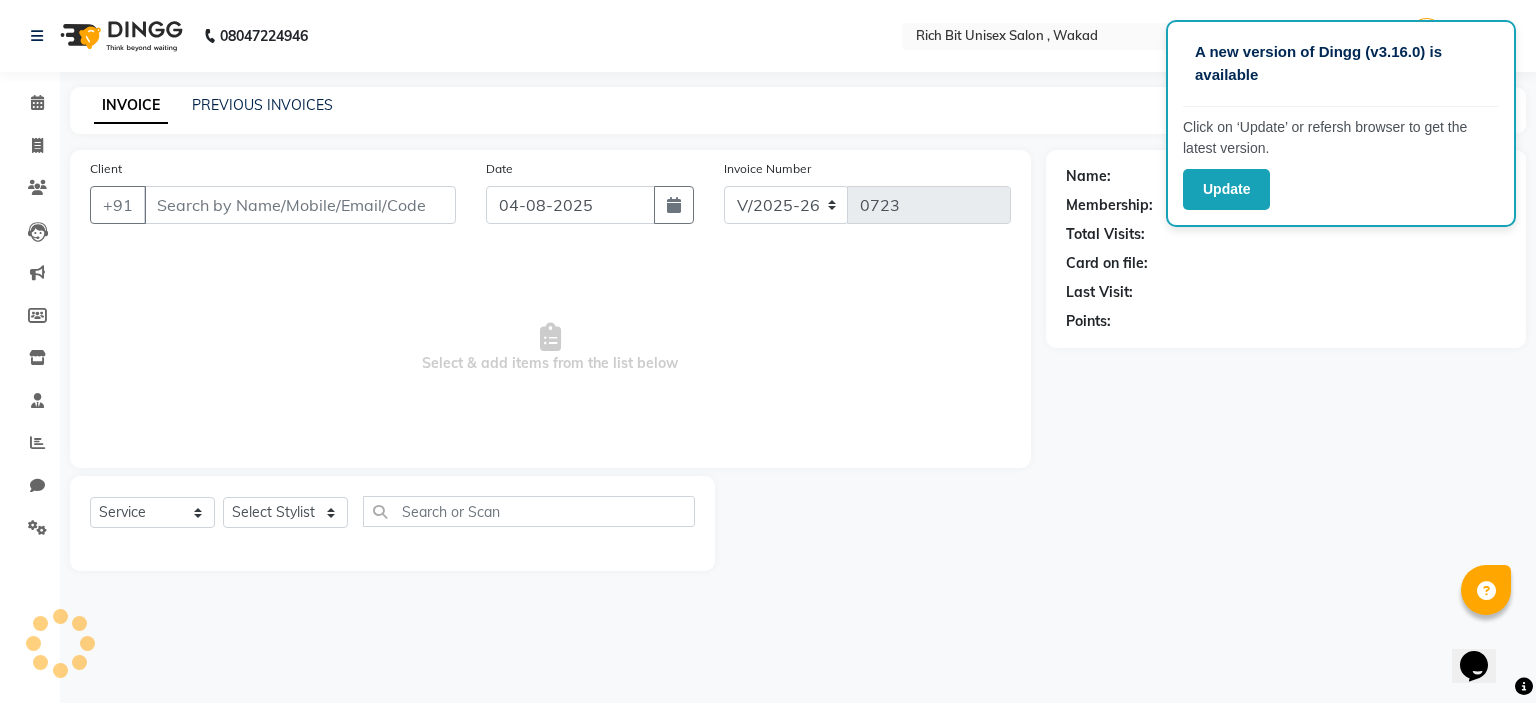 type on "[PHONE]" 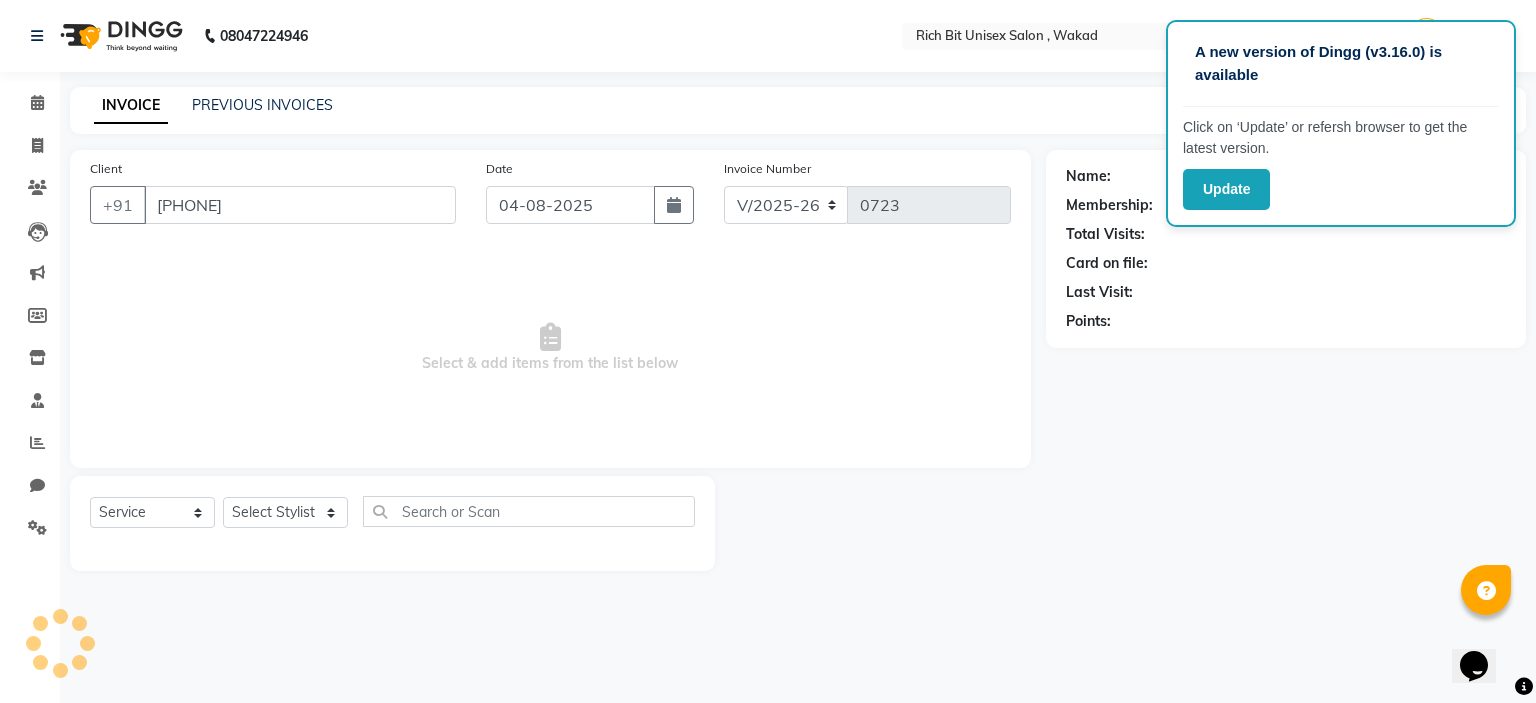 select on "70823" 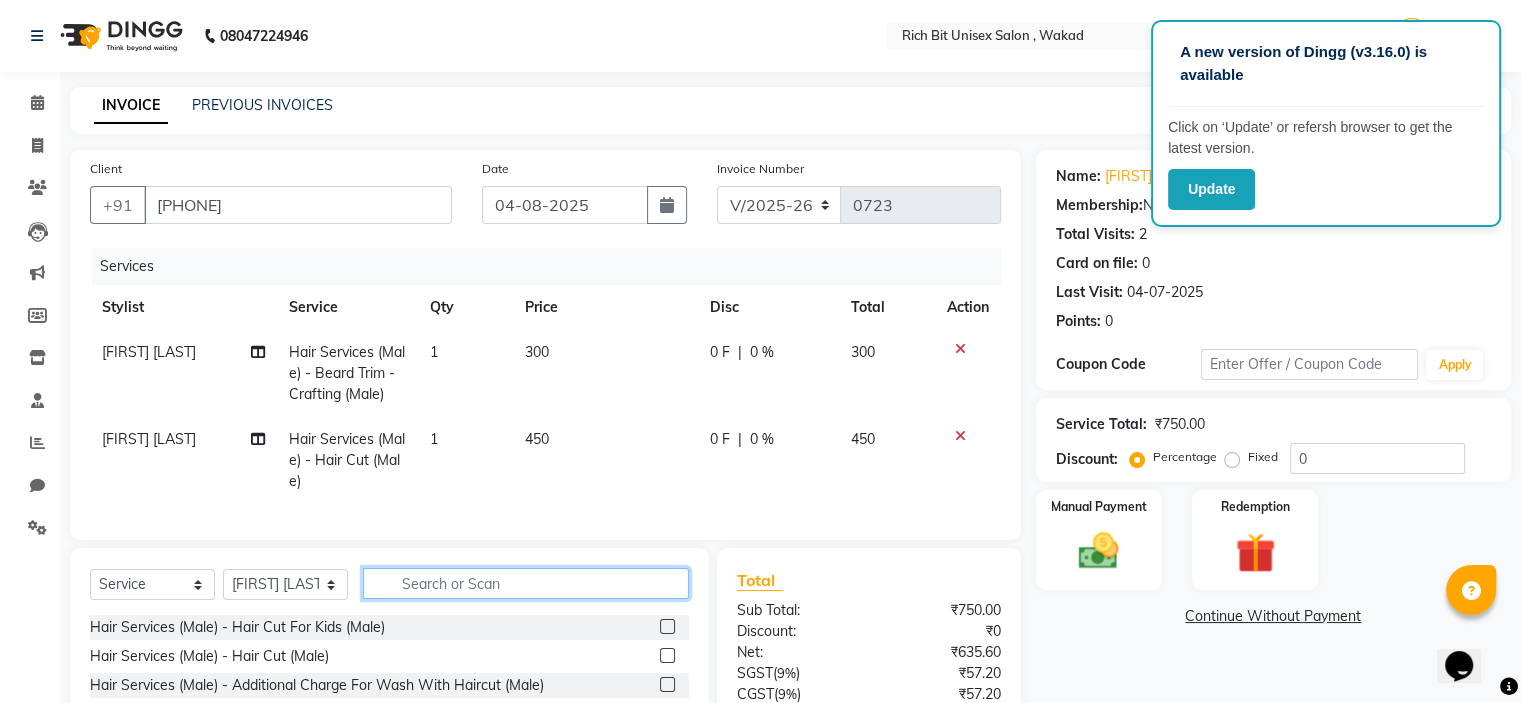 click 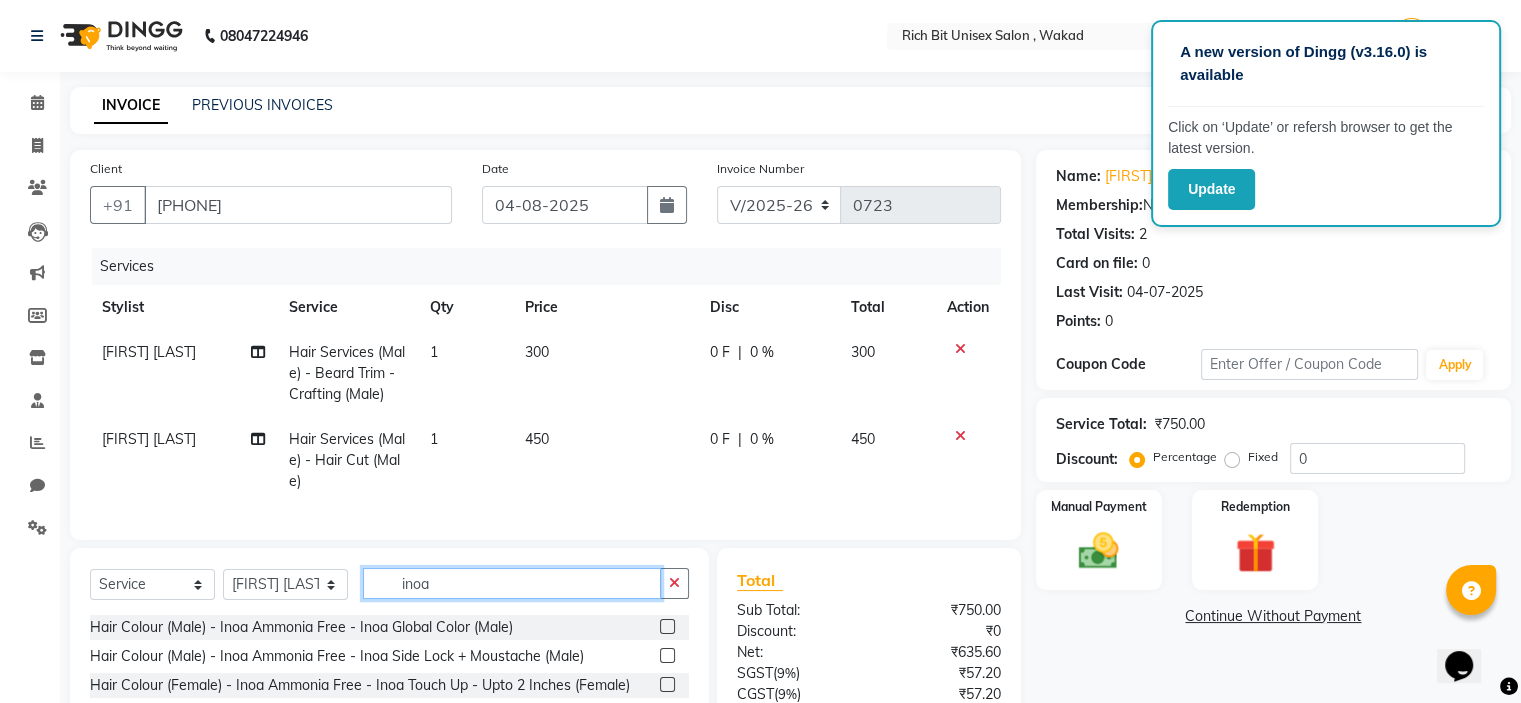 type on "inoa" 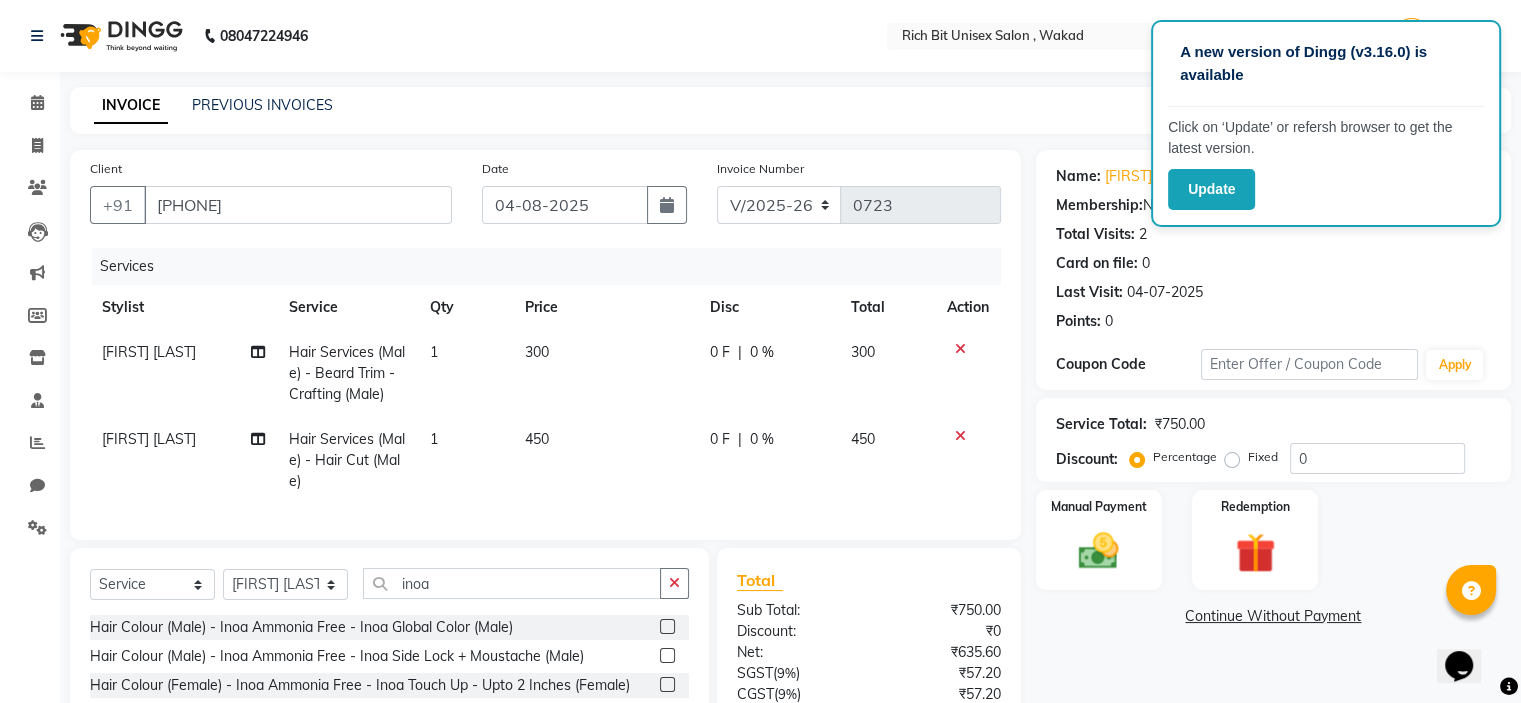 click 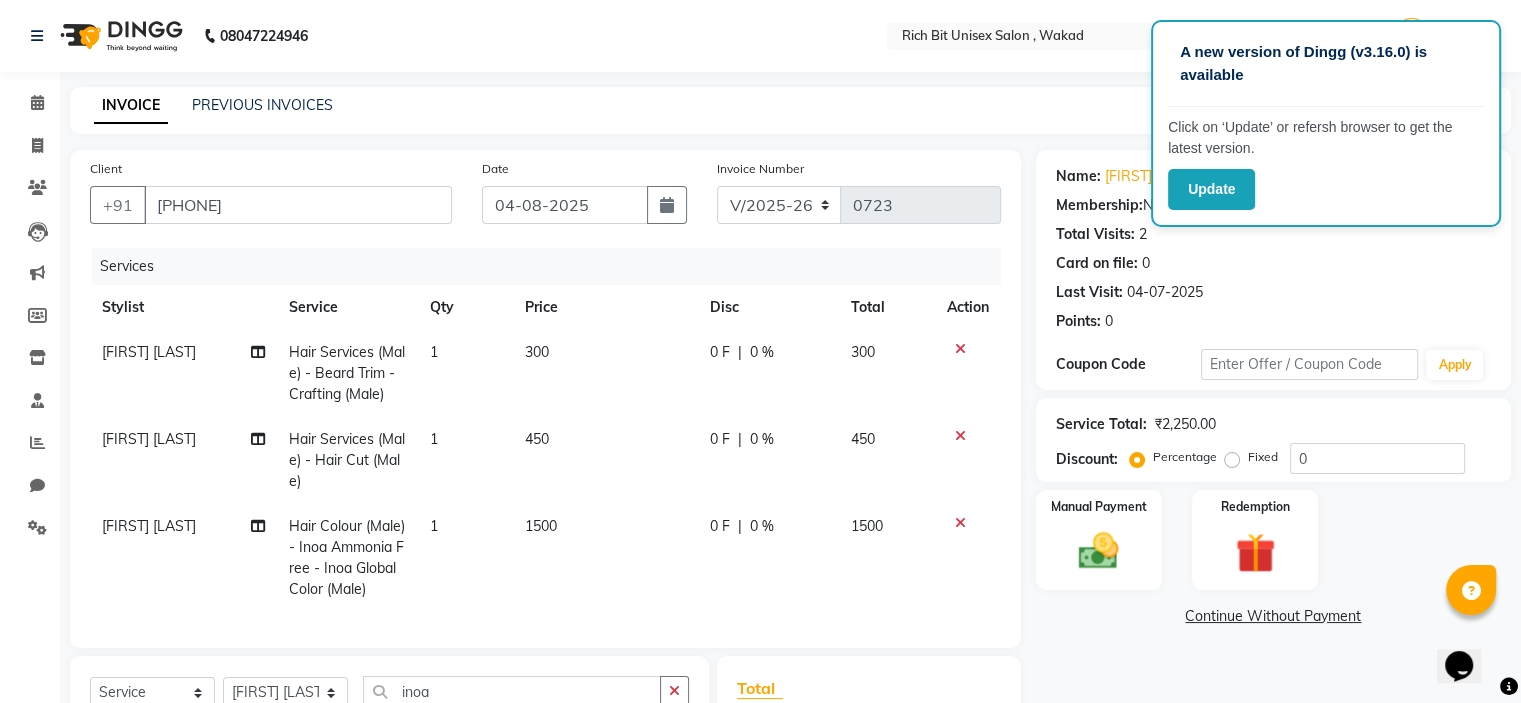 checkbox on "false" 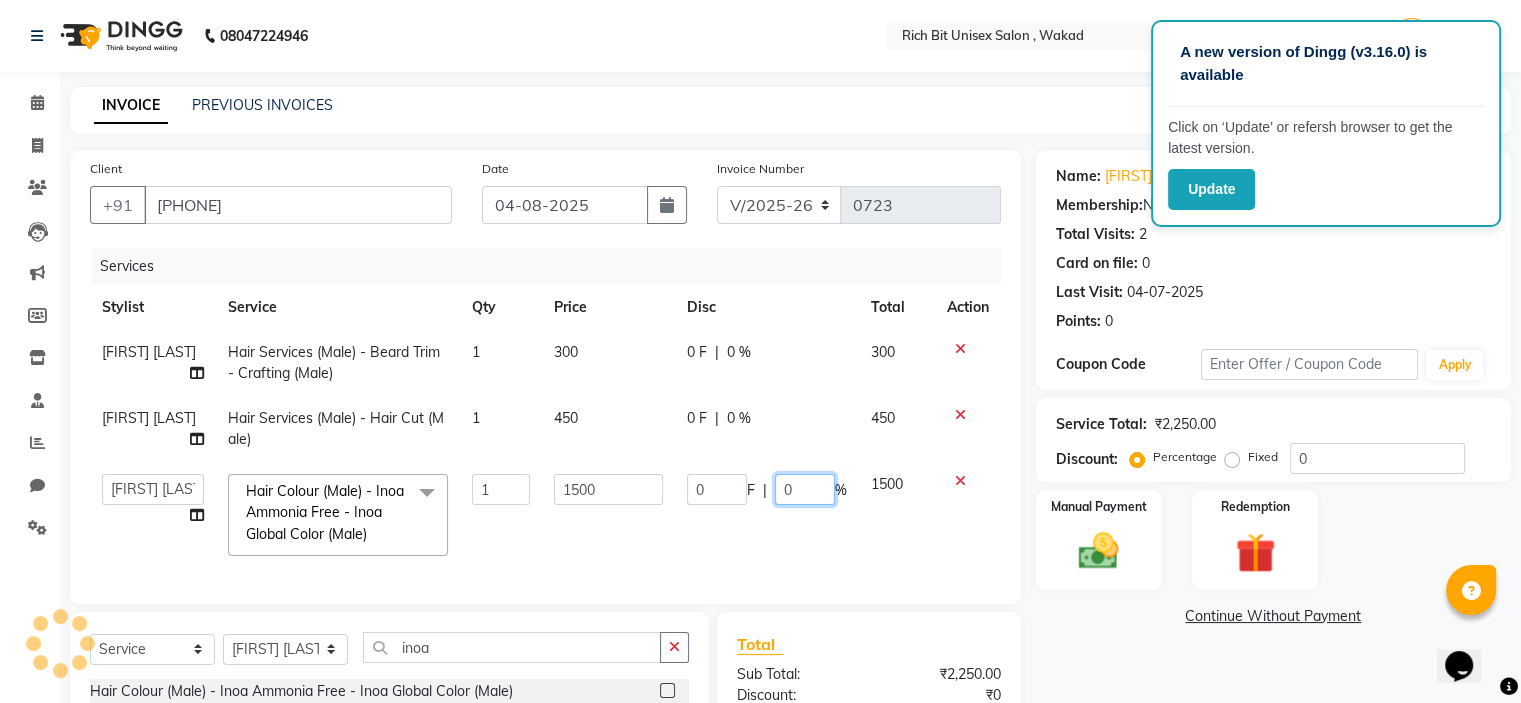 click on "0" 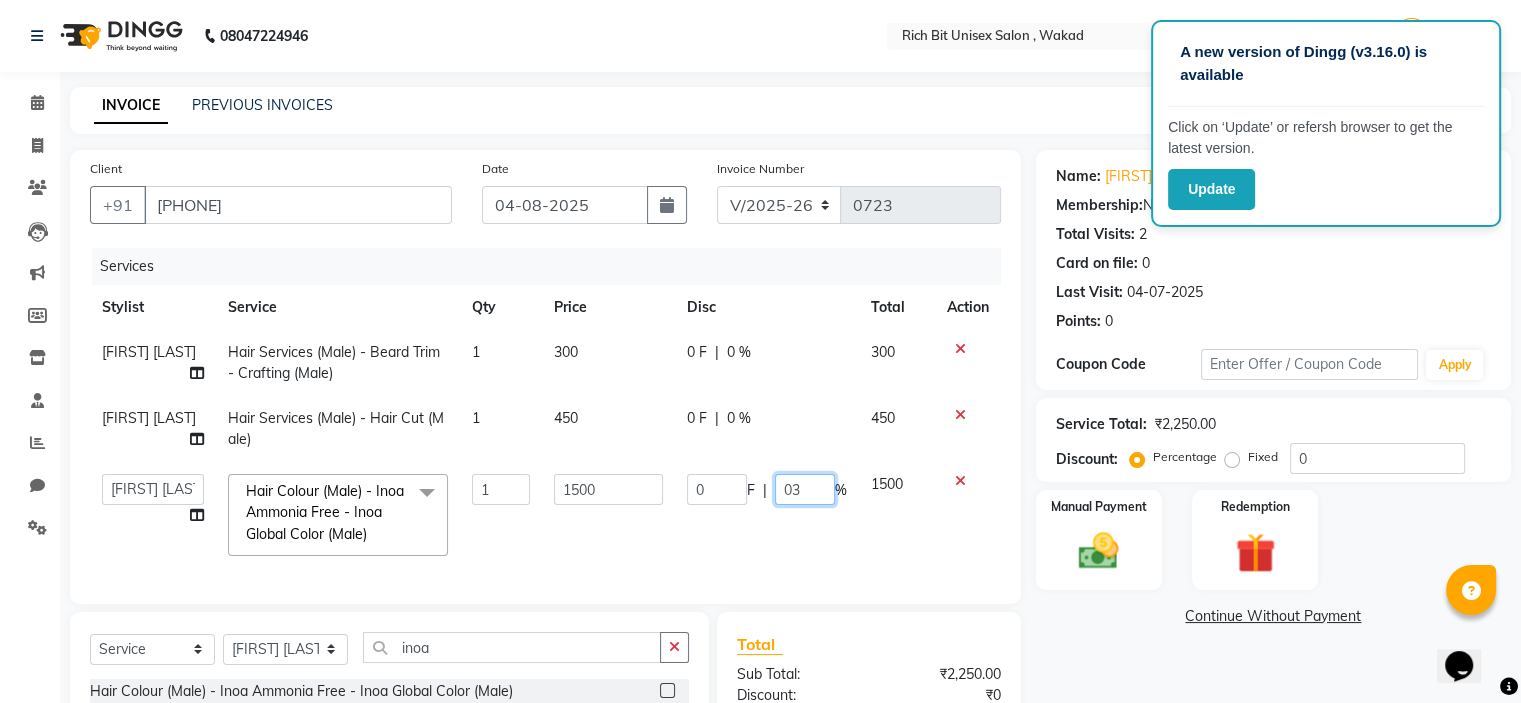 type on "030" 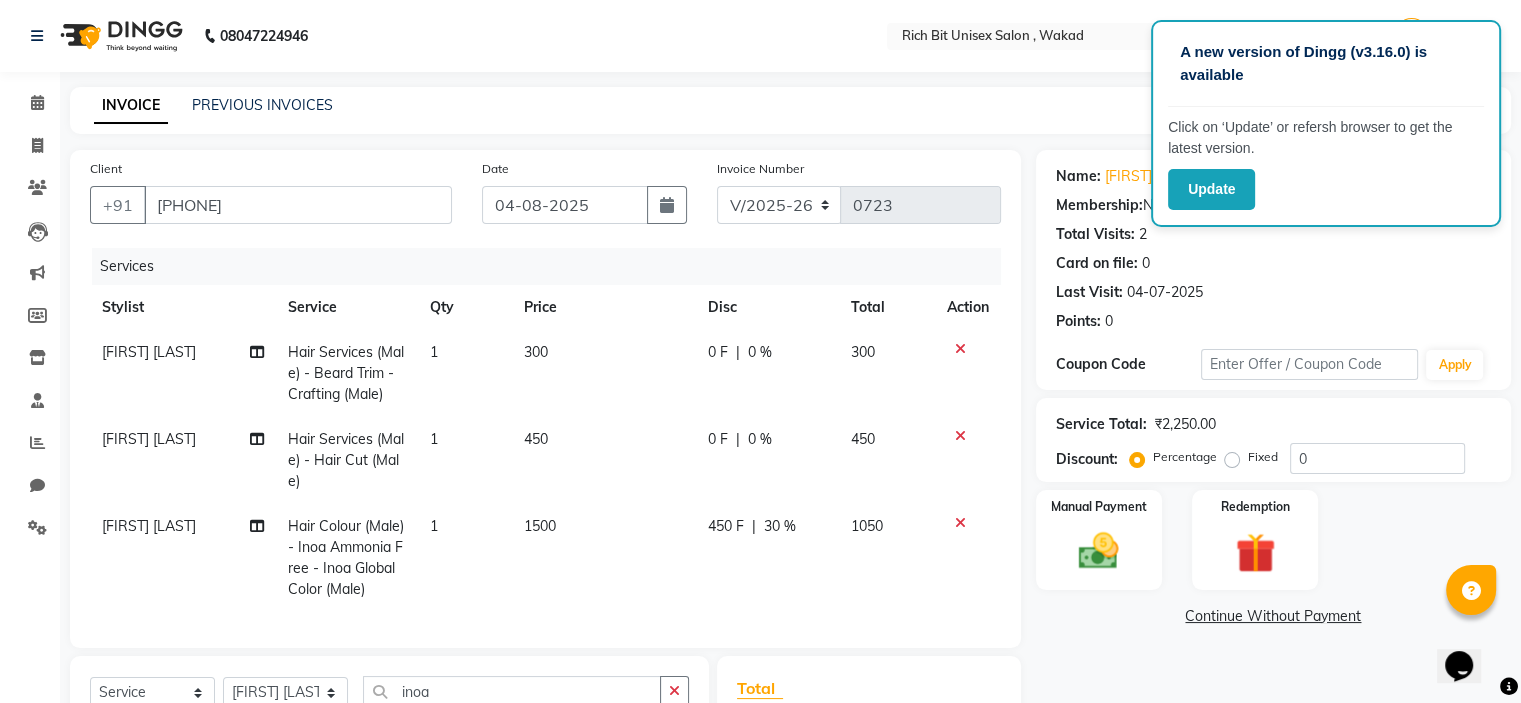 click on "450 F | 30 %" 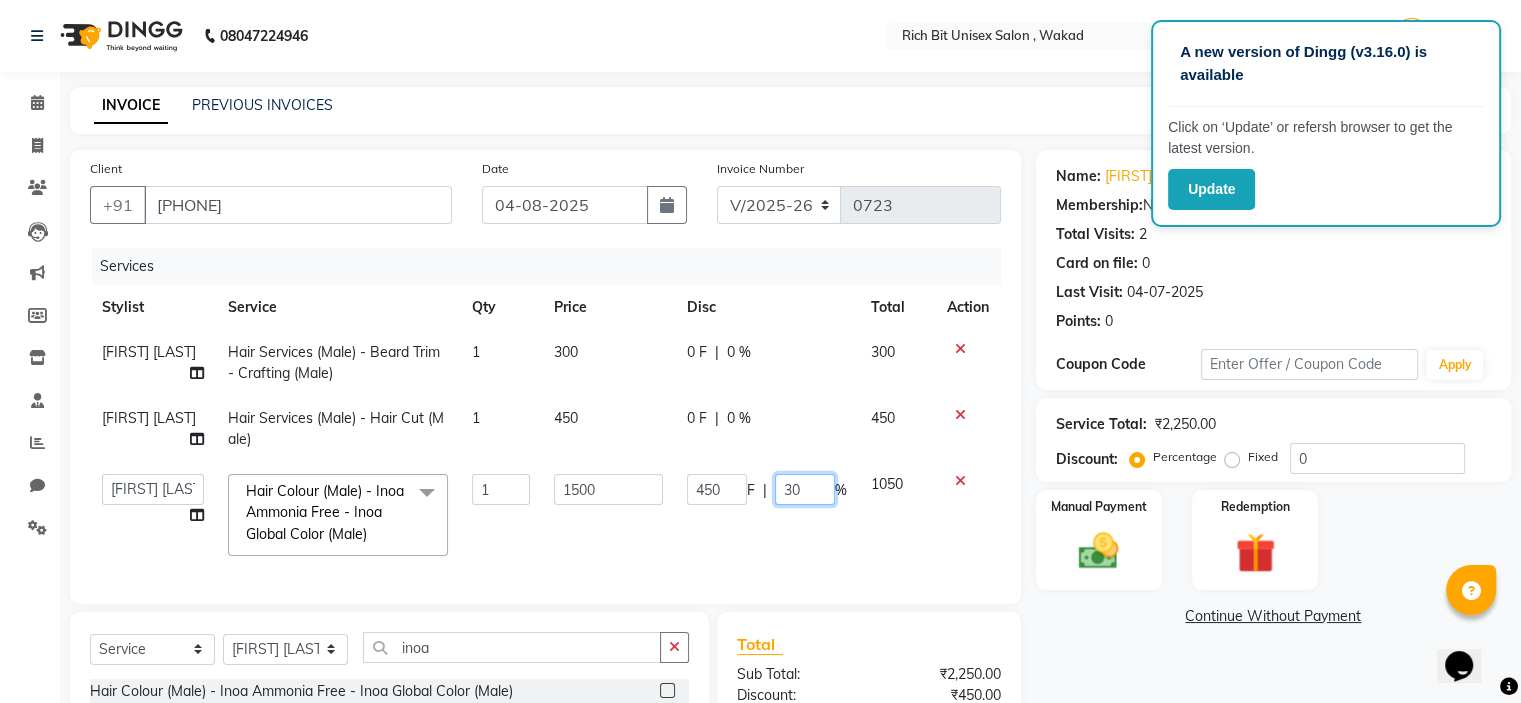 click on "30" 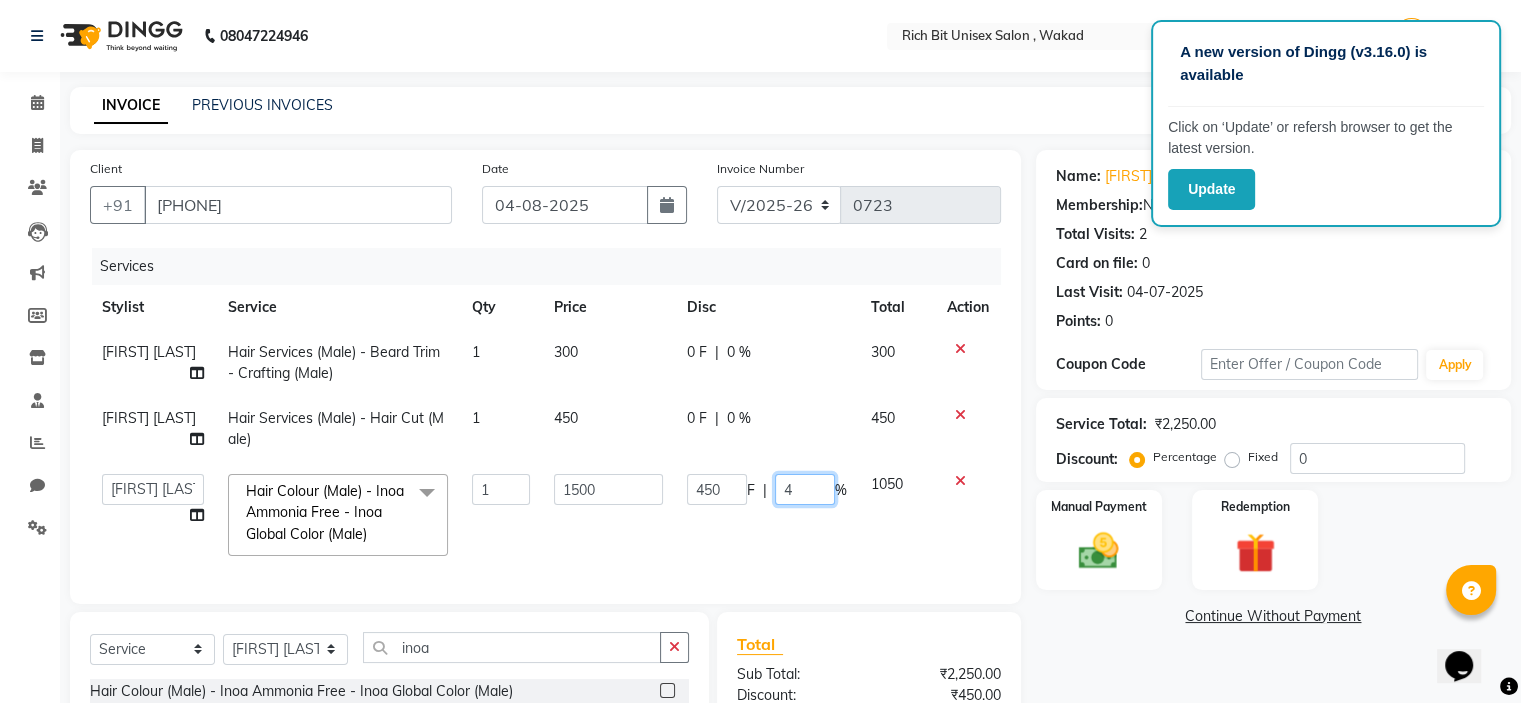 type on "40" 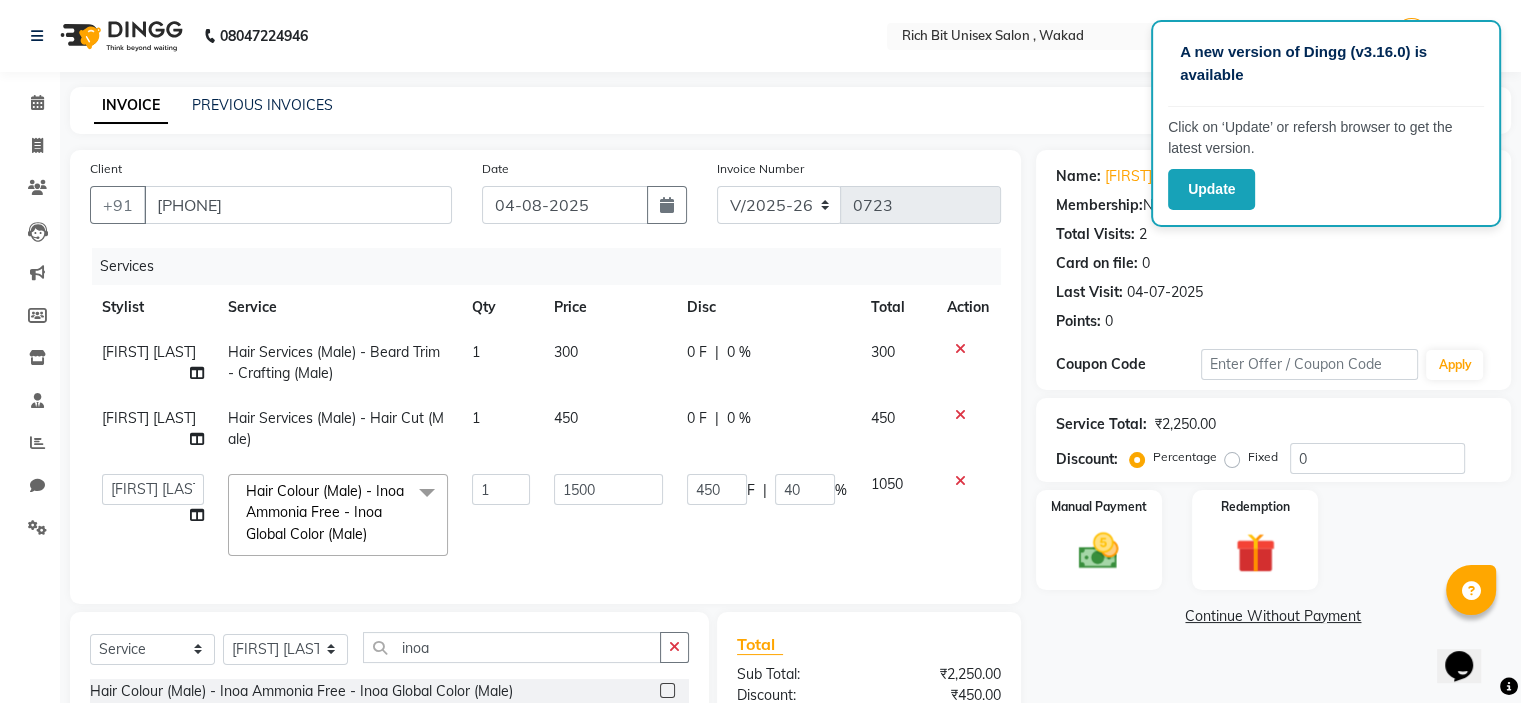 click on "[FIRST] [LAST] [FIRST] [LAST] Hair Colour (Male) - Inoa Ammonia Free - Inoa Global Color (Male) x Hair Services (Male) - Hair Cut For Kids (Male) Hair Services (Male) - Hair Cut (Male) Hair Services (Male) - Additional Charge For Wash With Haircut (Male) Hair Services (Male) - Hair Wash With Conditioner (Male) Hair Services (Male) - Hair Style (Male) Hair Services (Male) - Beard Trim - Crafting (Male) Hair Services (Male) - Shave (Male) Hair Services (Female) - Hair Cut For Kids (Female) Hair Services (Female) - Hair Cut (Female) Hair Services (Female) - Fringe (Female) Hair Services (Female) - Additional Charge For Wash (Female) Hair Services (Female) - Hair Wash With Conditioner - Upto Shoulder (Female) Hair Services (Female) - Hair Wash With Conditioner - Below Shoulder (Female) Hair Services (Female) - Hair Wash With Conditioner - Below Waist (Female) Hair Services (Female) - Blow Dry Curl - Upto Shoulder (Female) Hair Services (Female) - Blow Dry Curl - Below Shoulder (Female) Regular Wax - Behind" 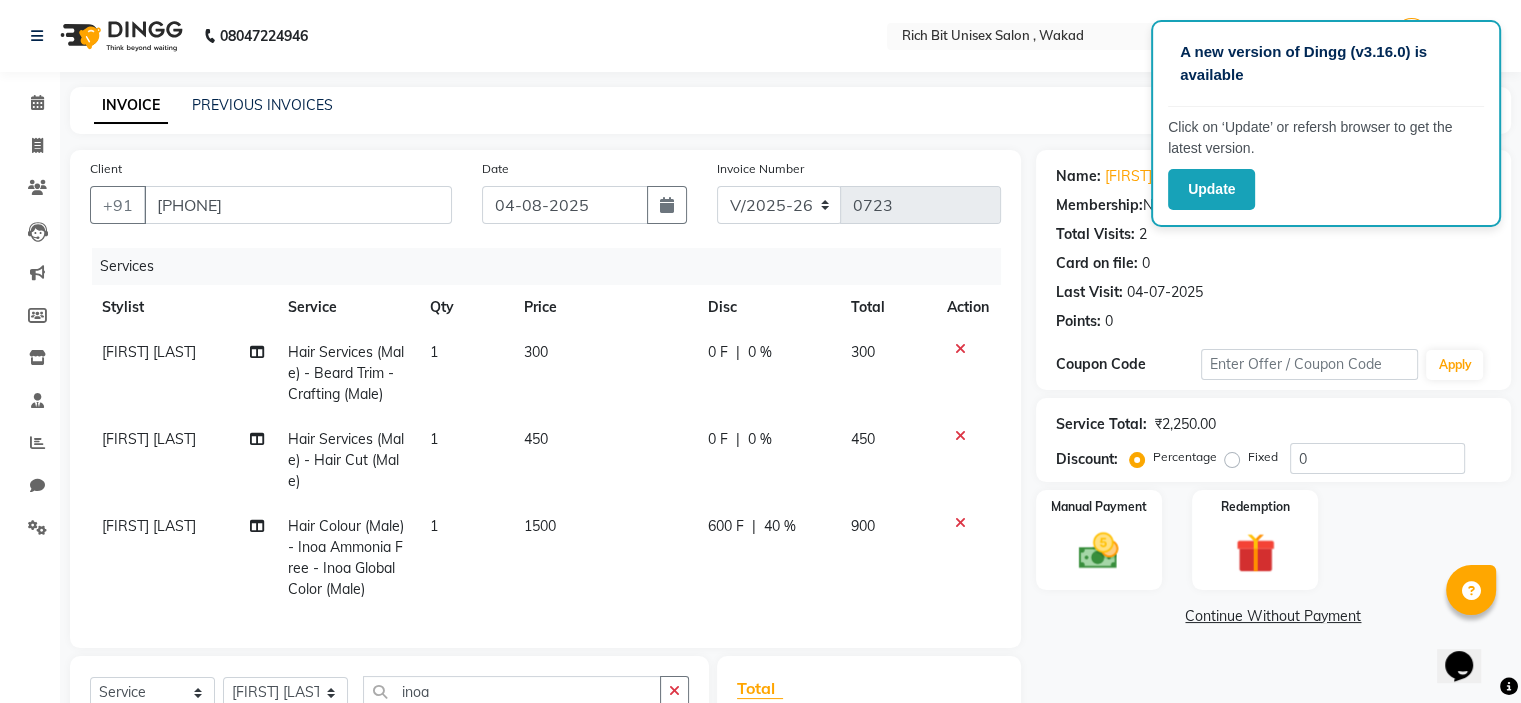 click on "600 F" 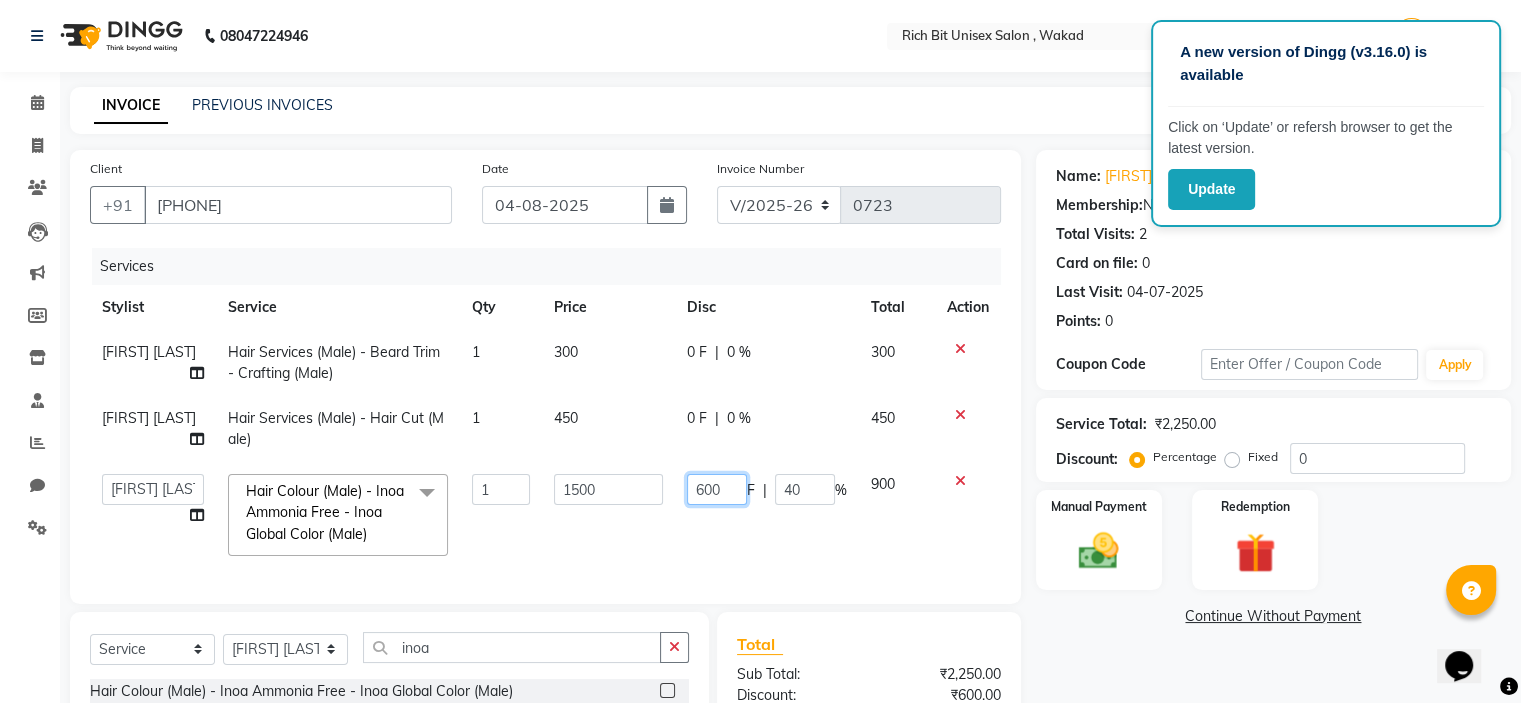 click on "600" 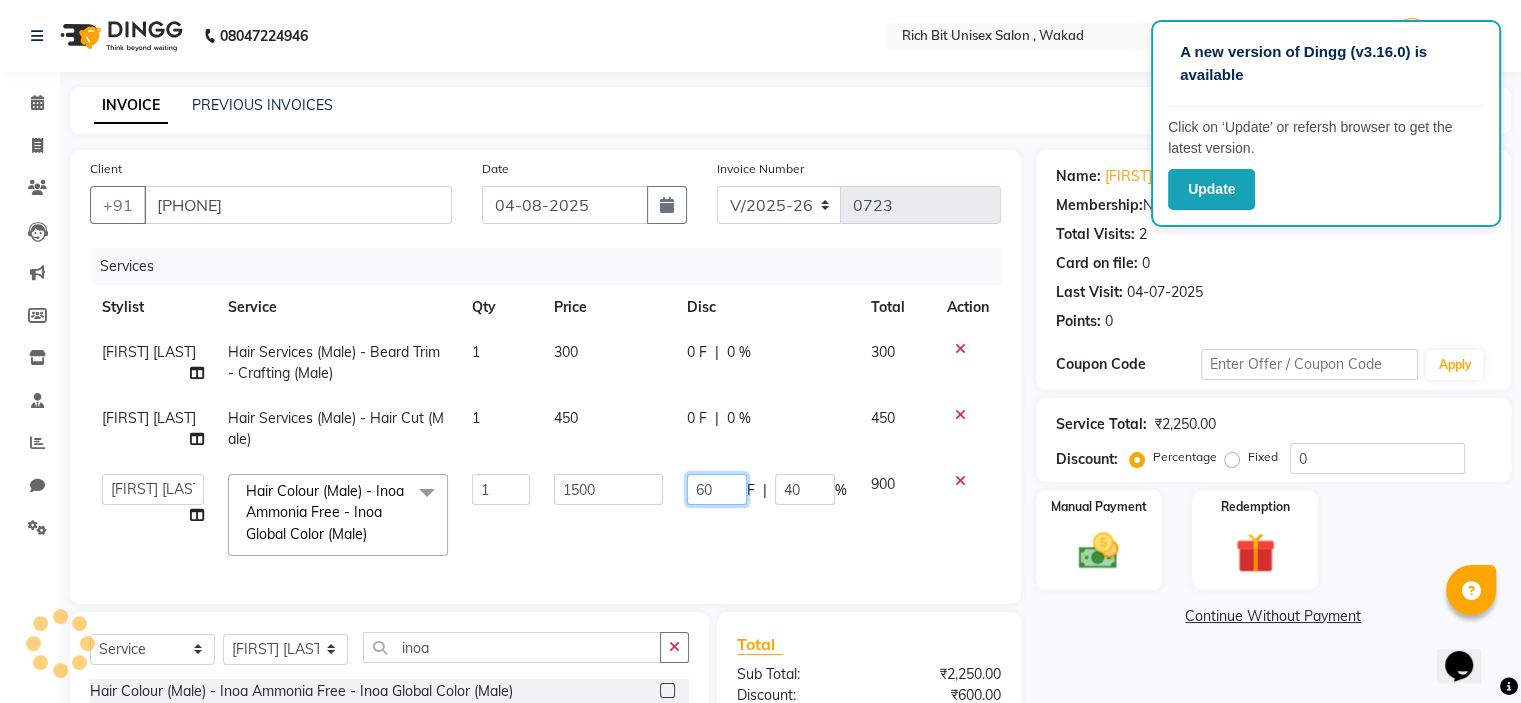 type on "6" 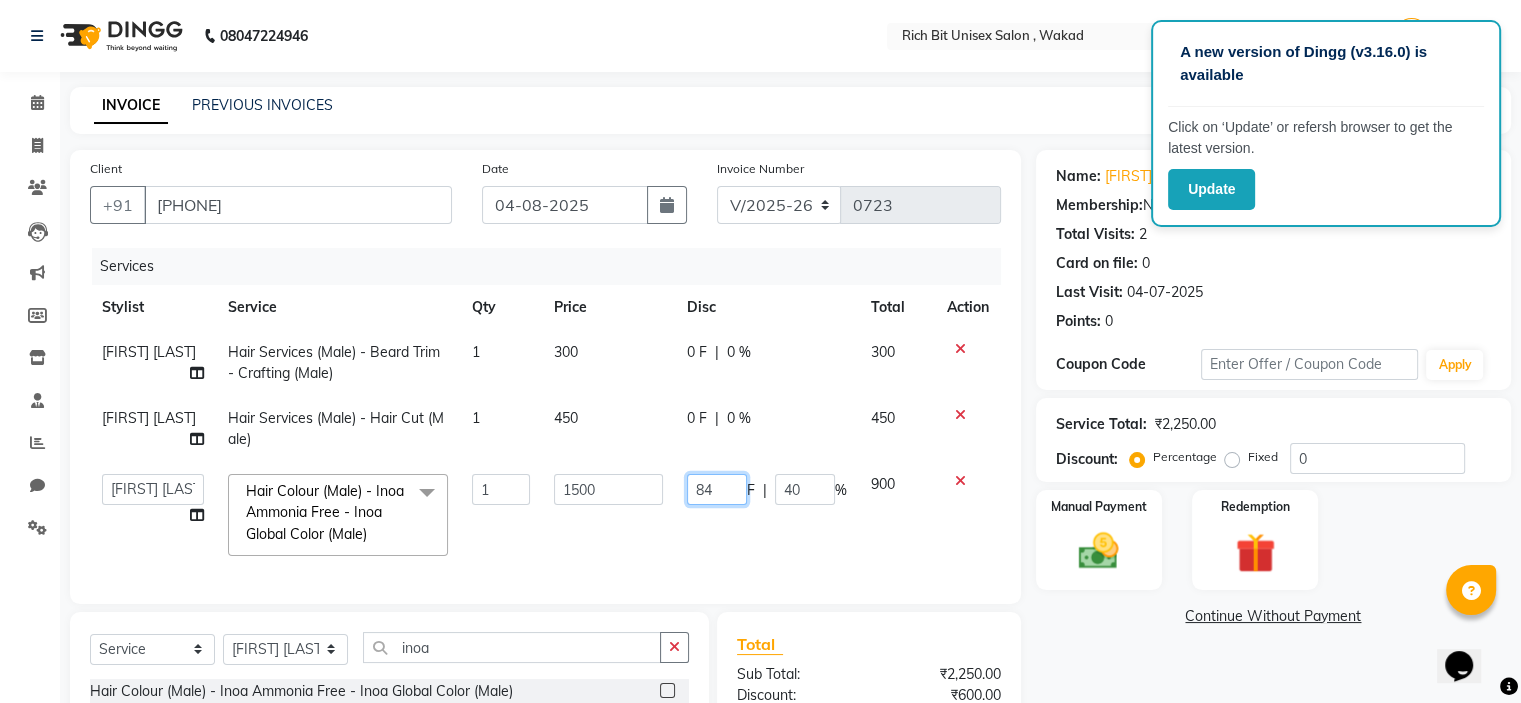 type on "840" 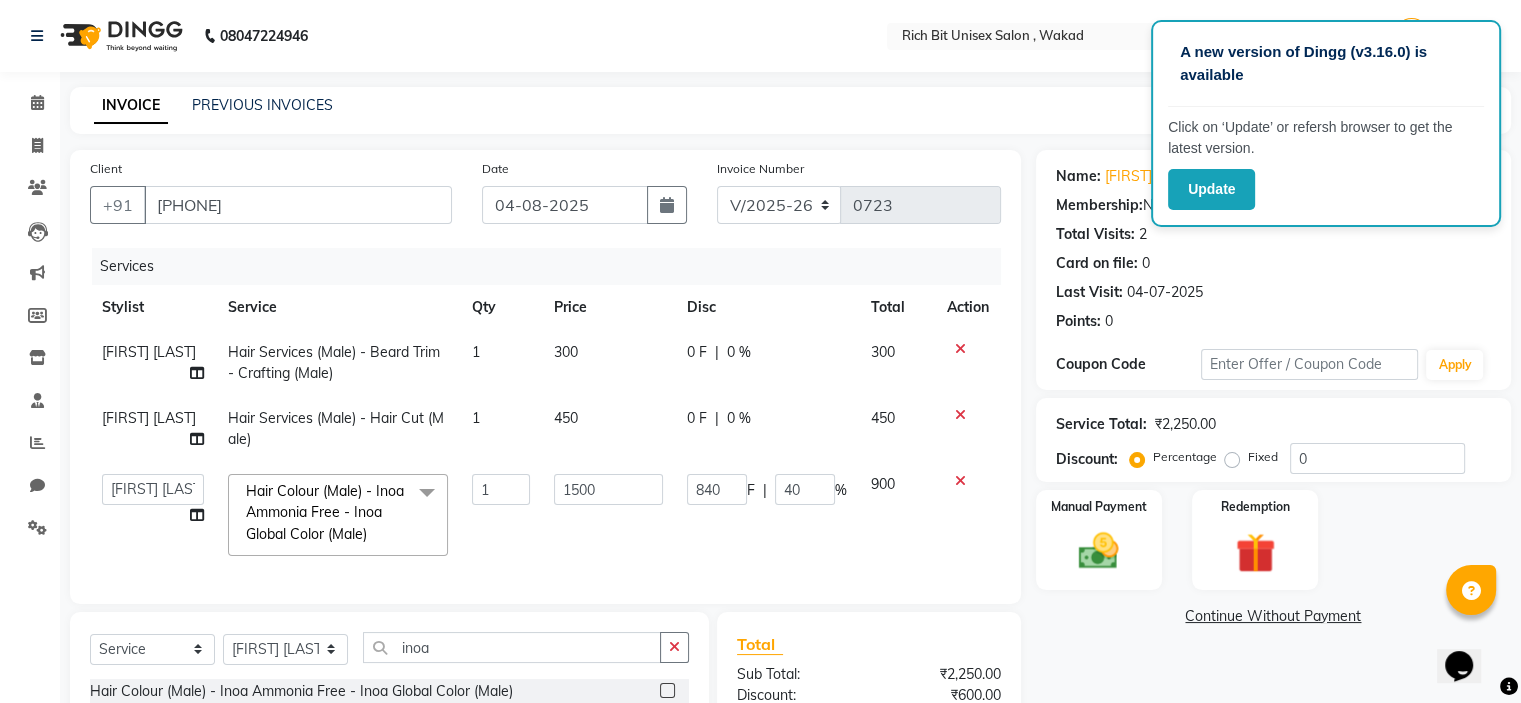 click on "840 F | 40 %" 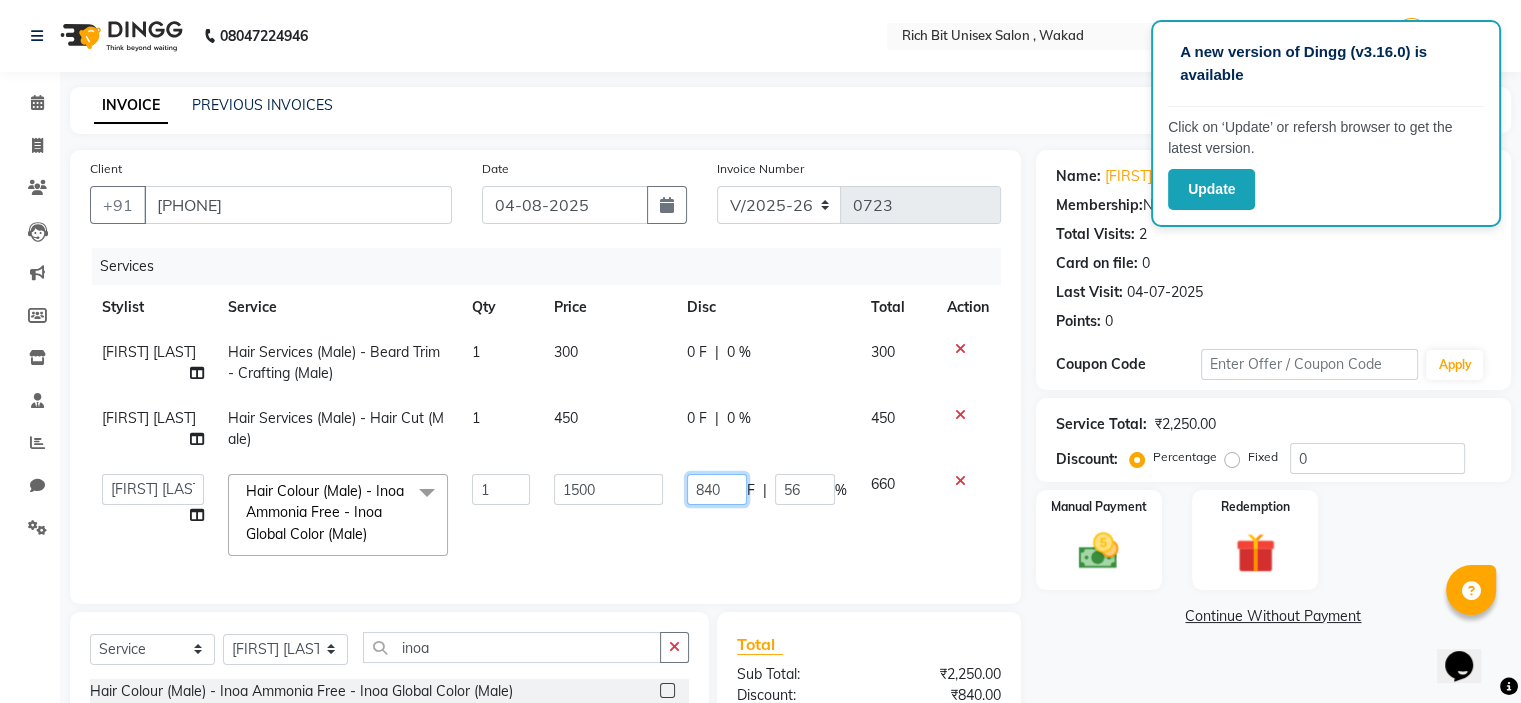 click on "840" 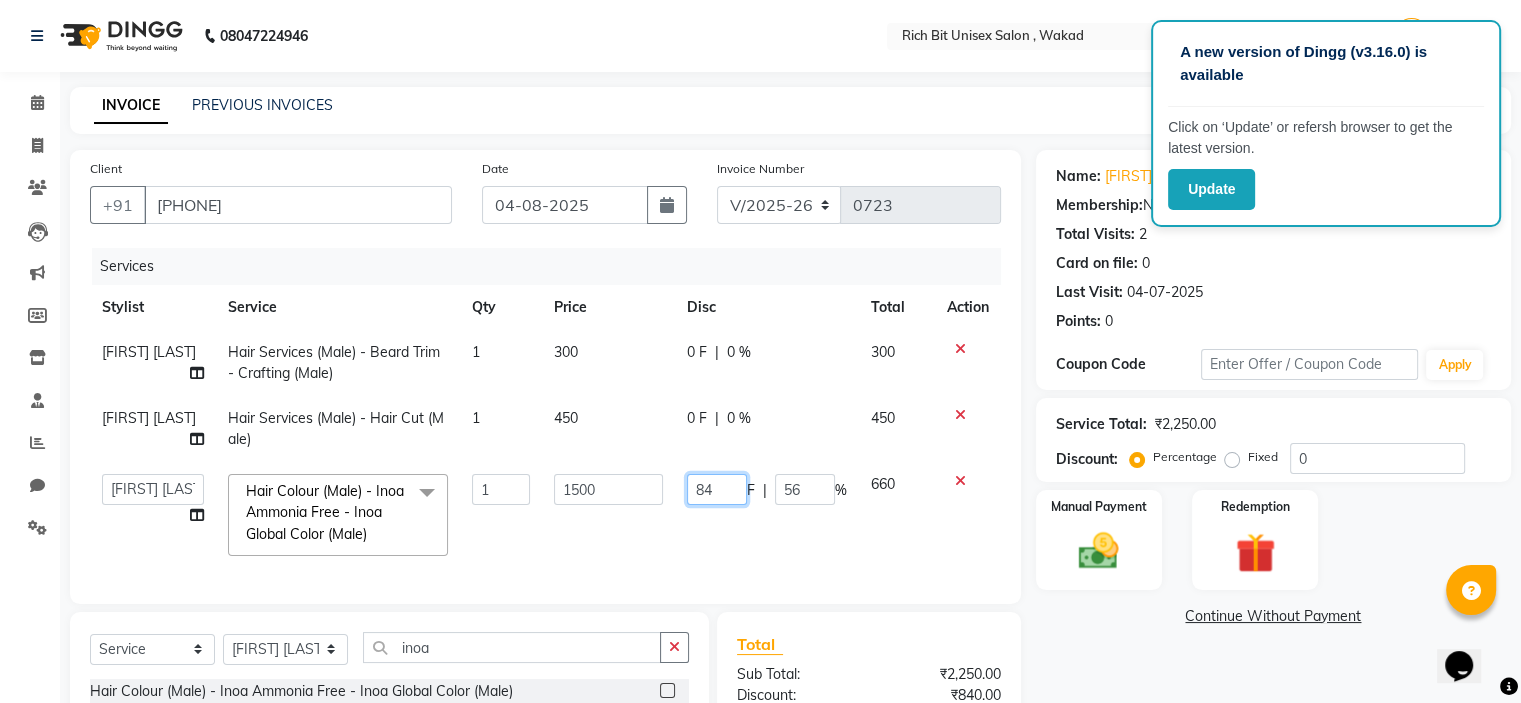 type on "8" 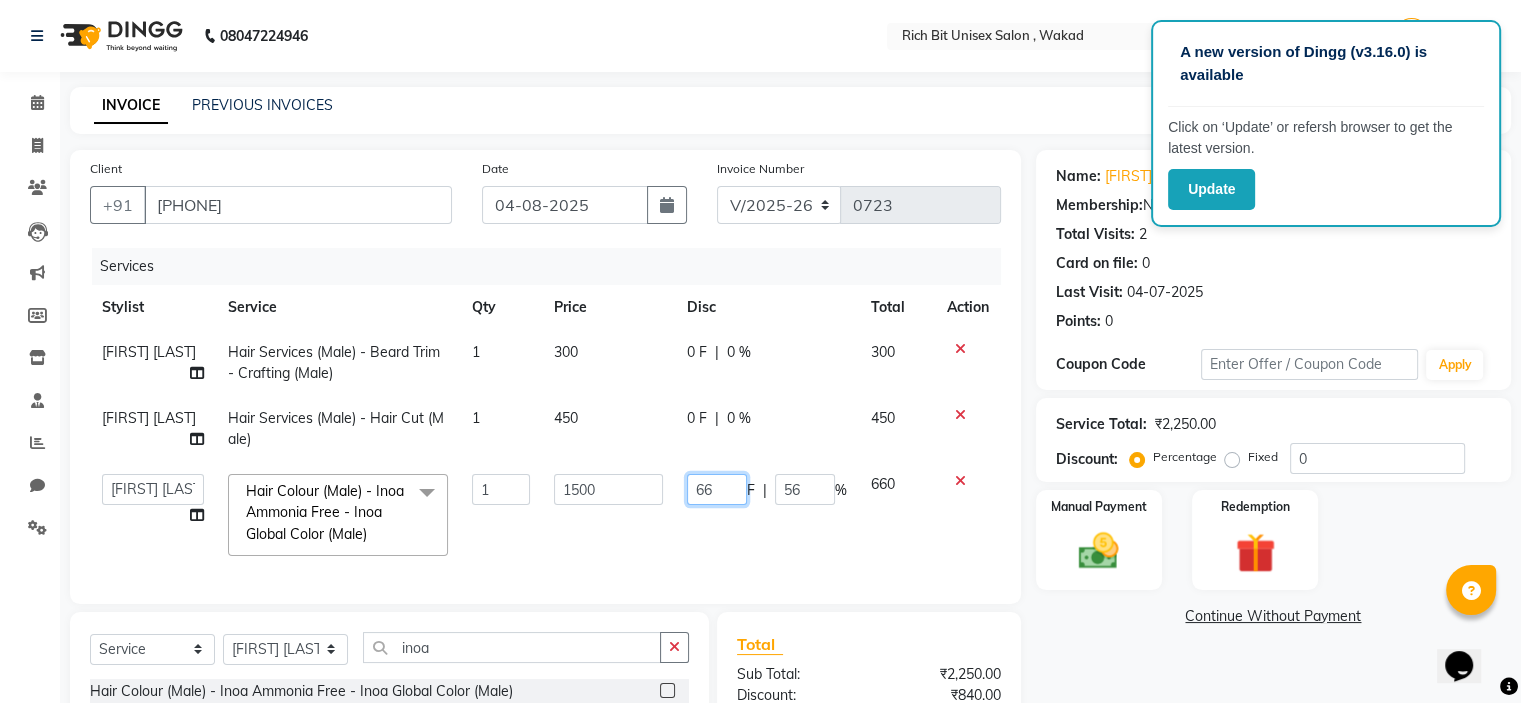 type on "660" 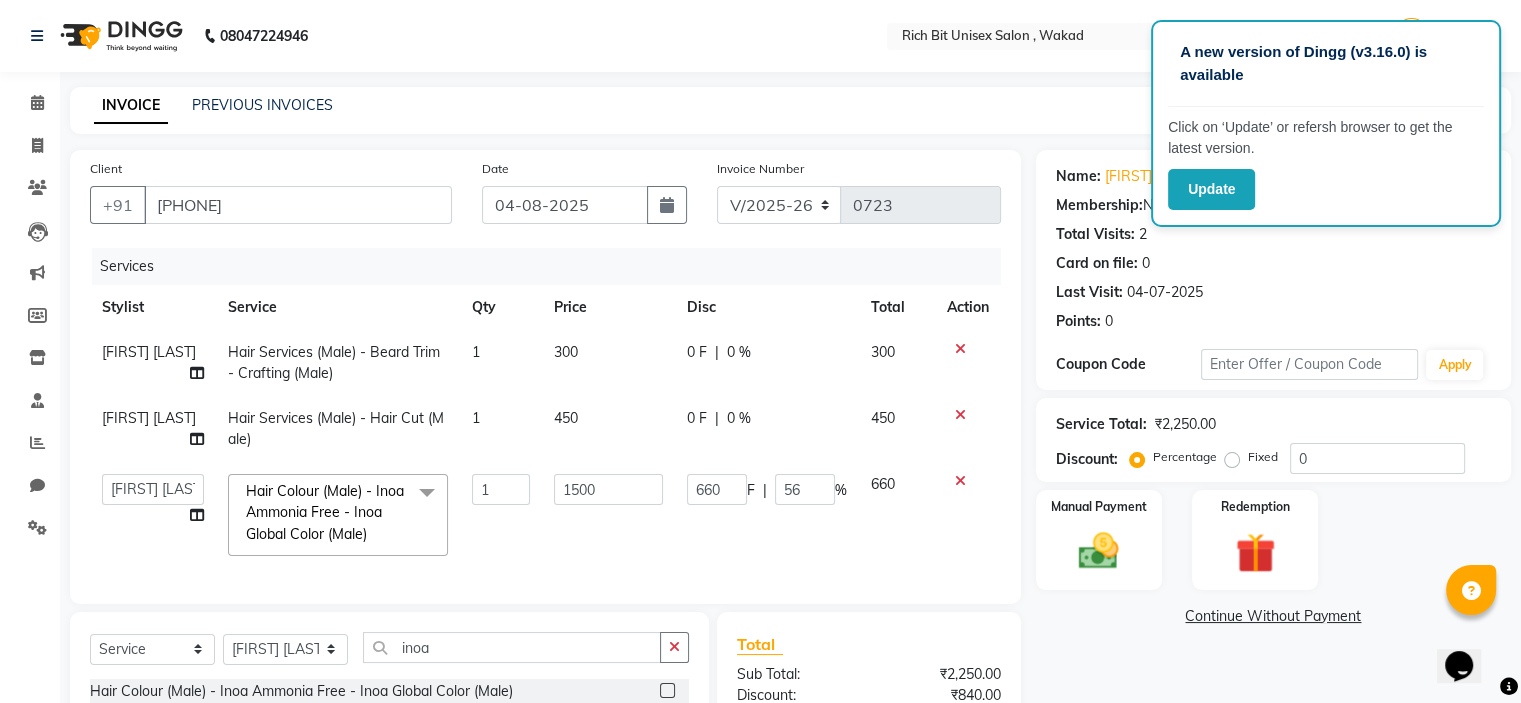 click on "660 F | 56 %" 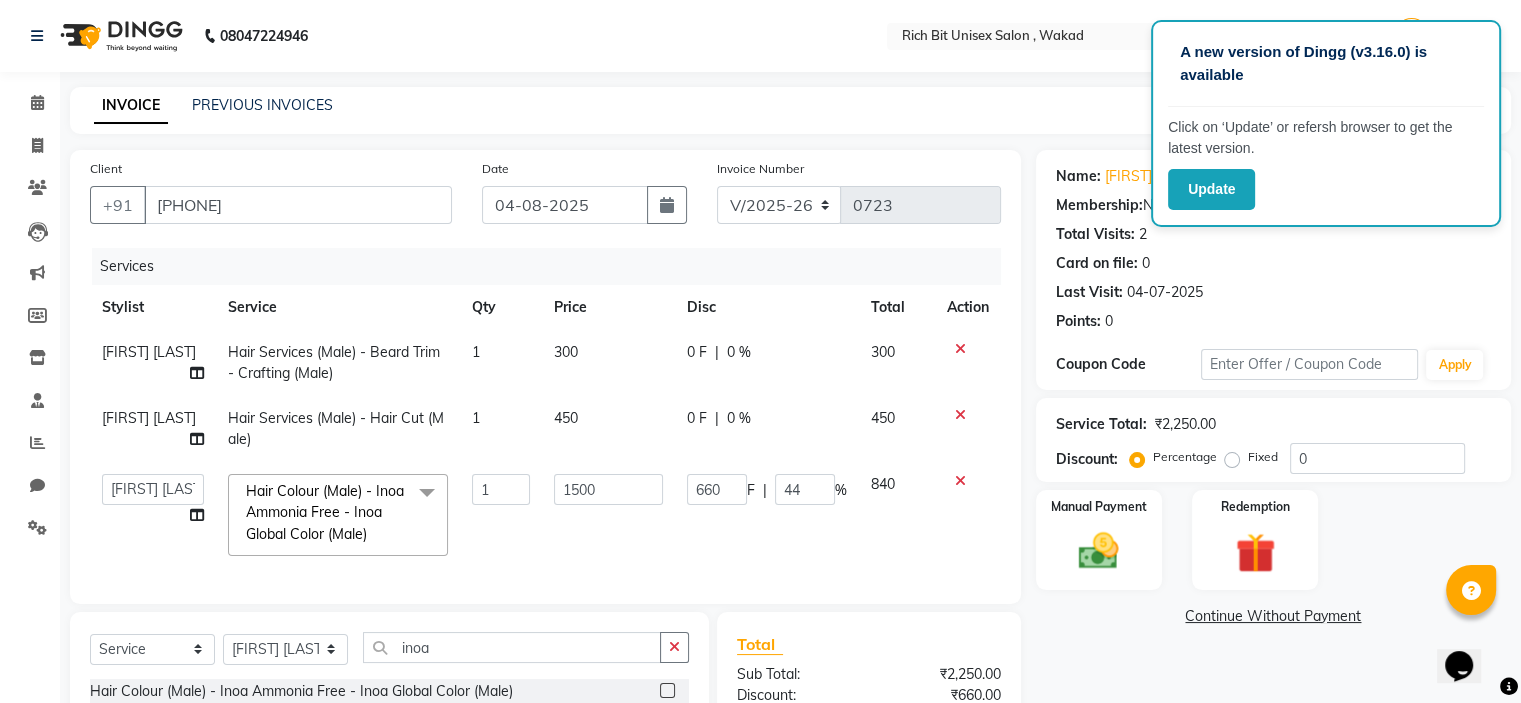click on "0 F | 0 %" 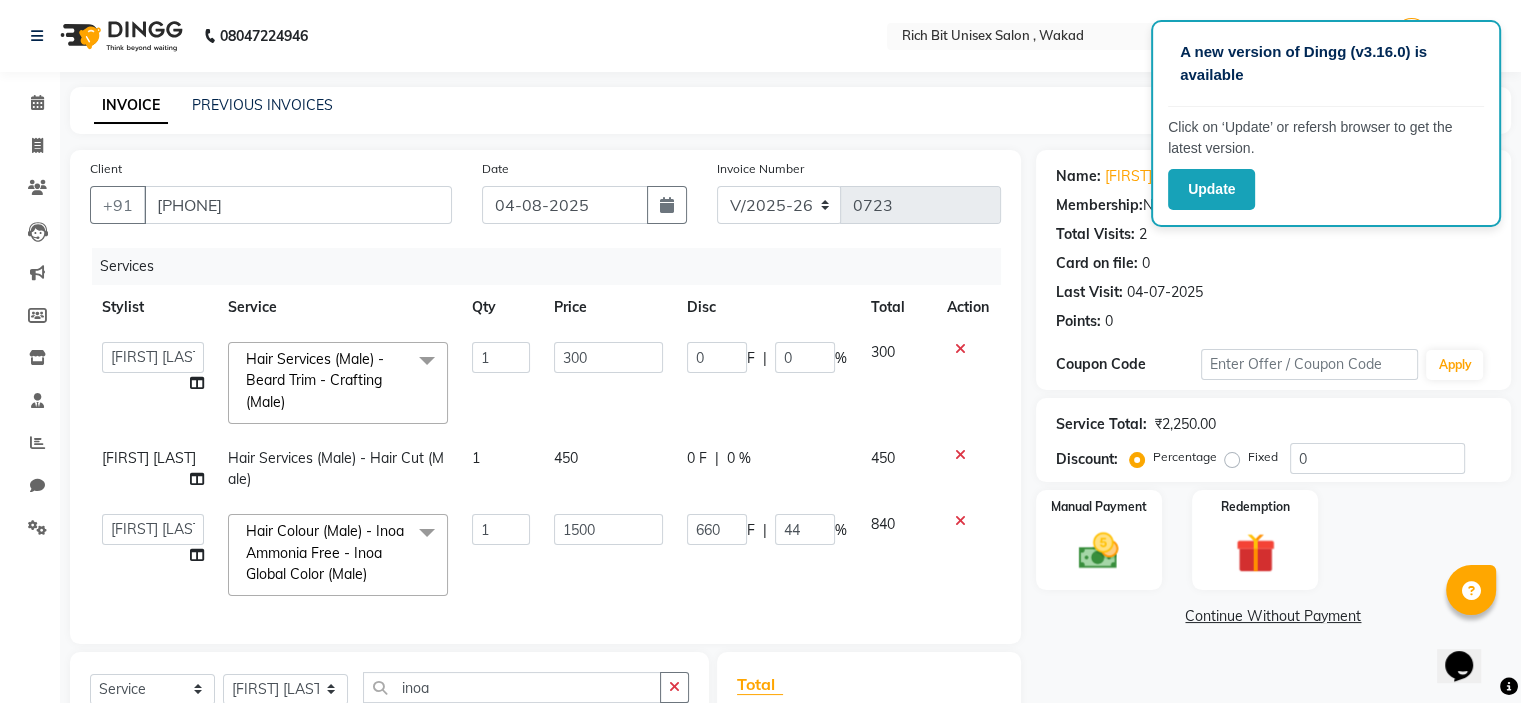 click on "0 F | 0 %" 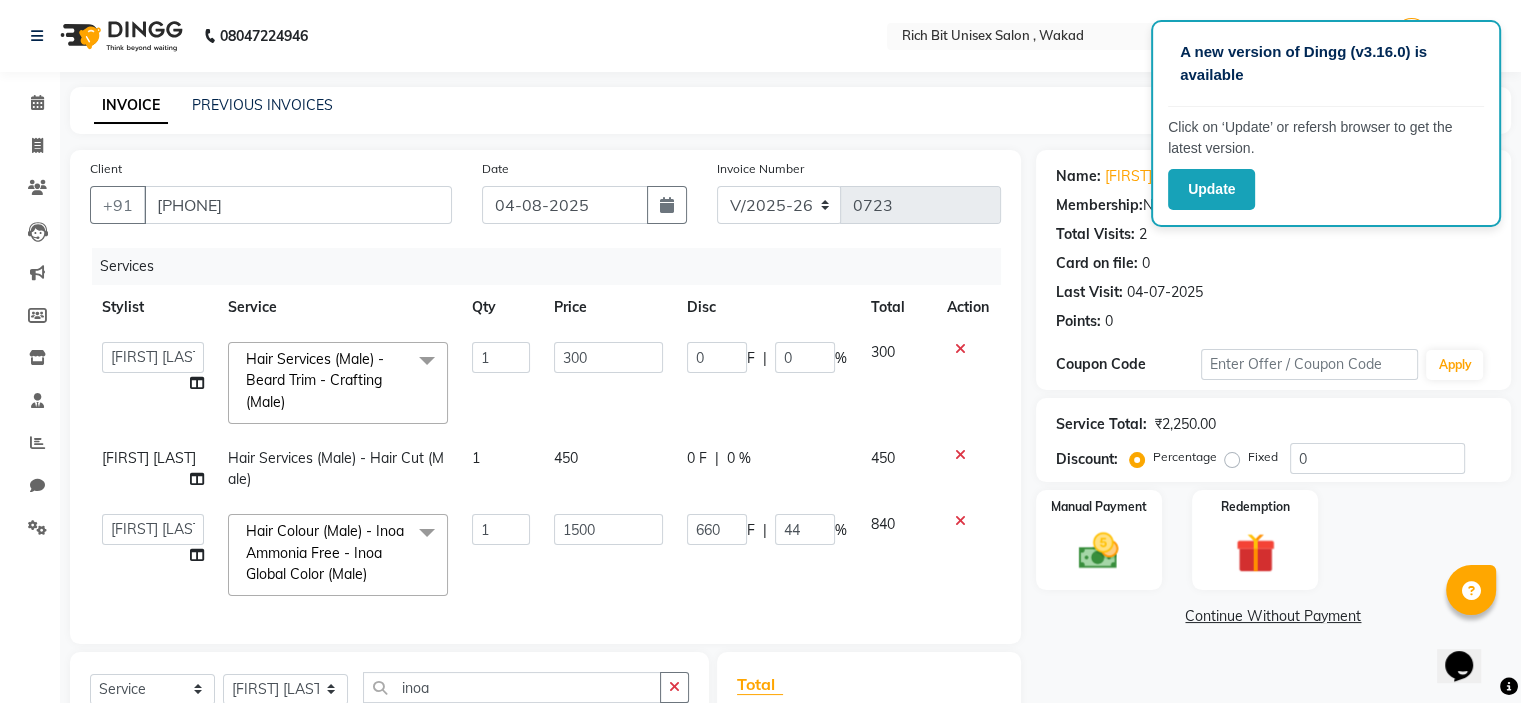 select on "70823" 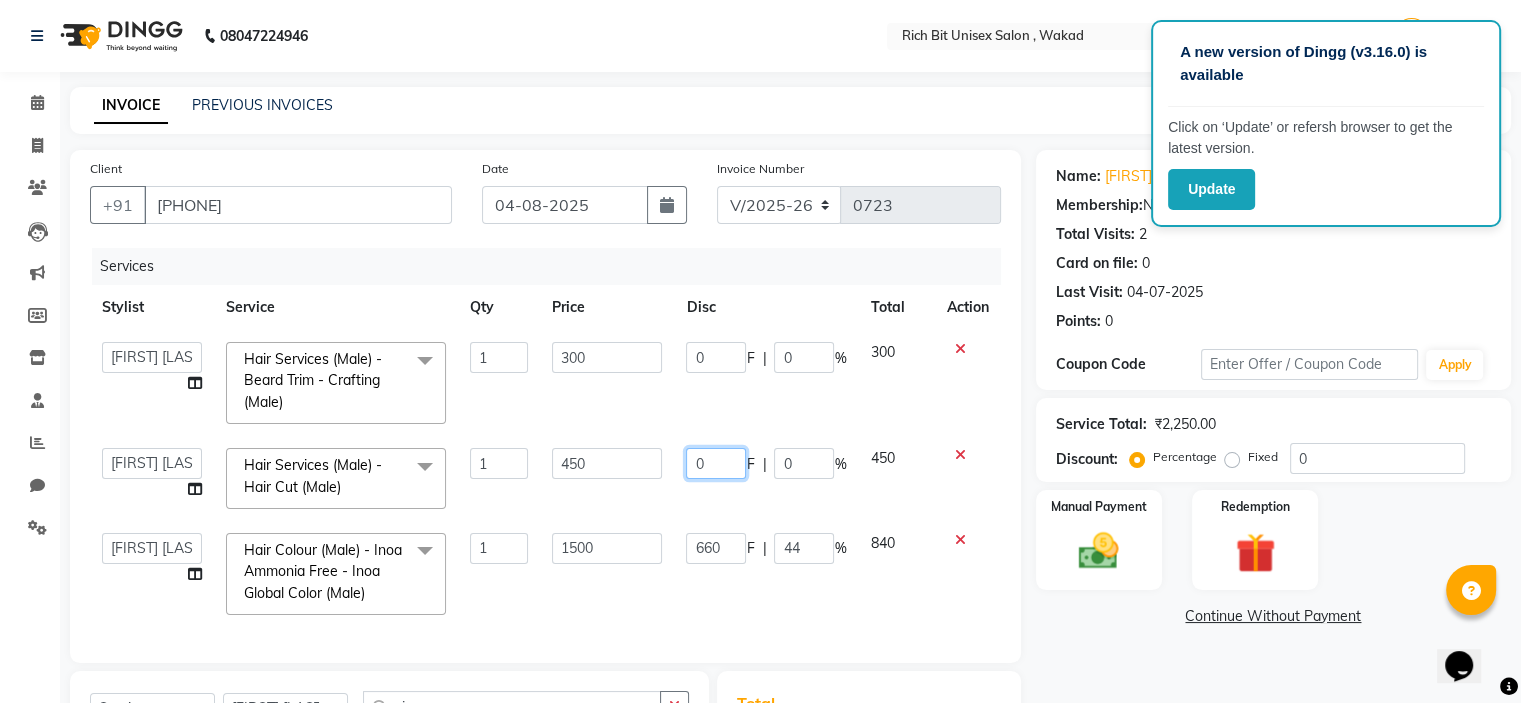 click on "0" 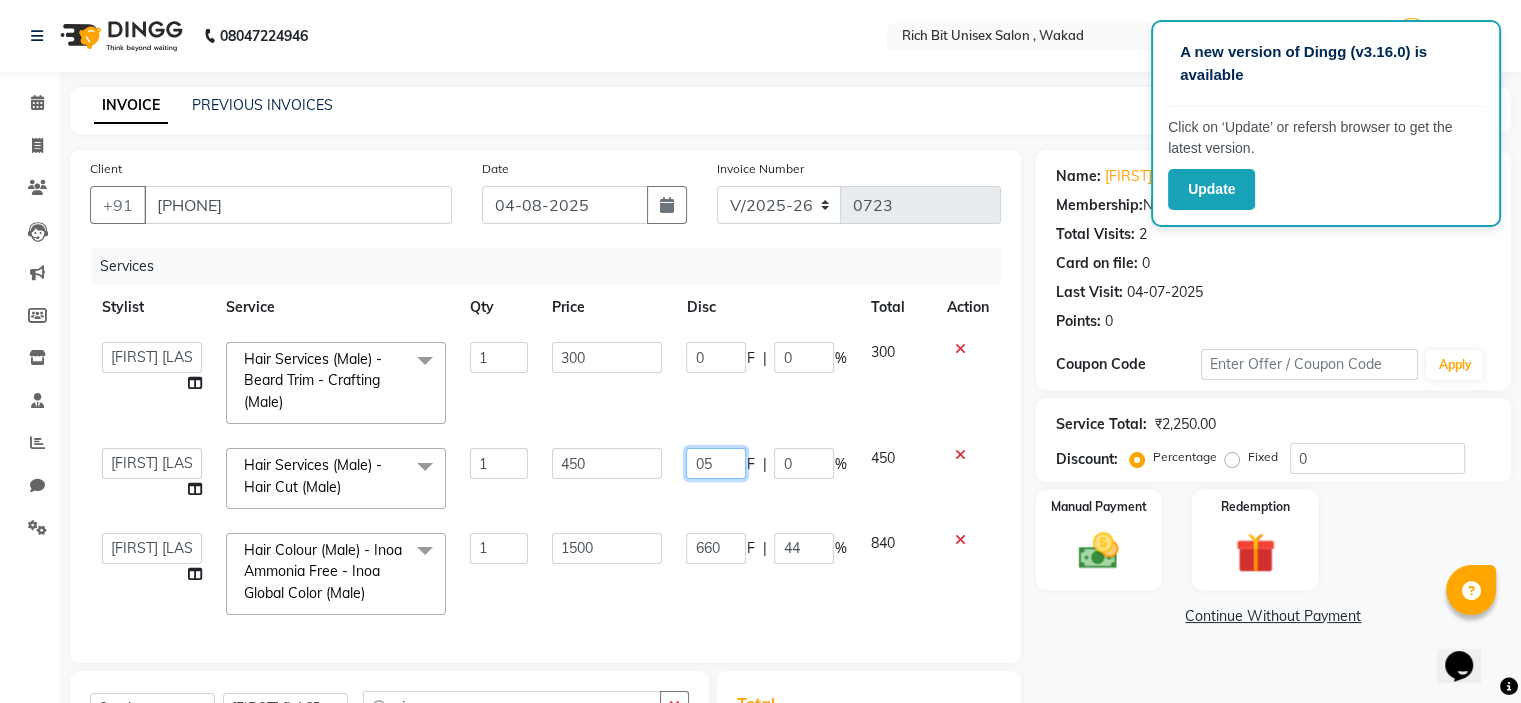 type on "0" 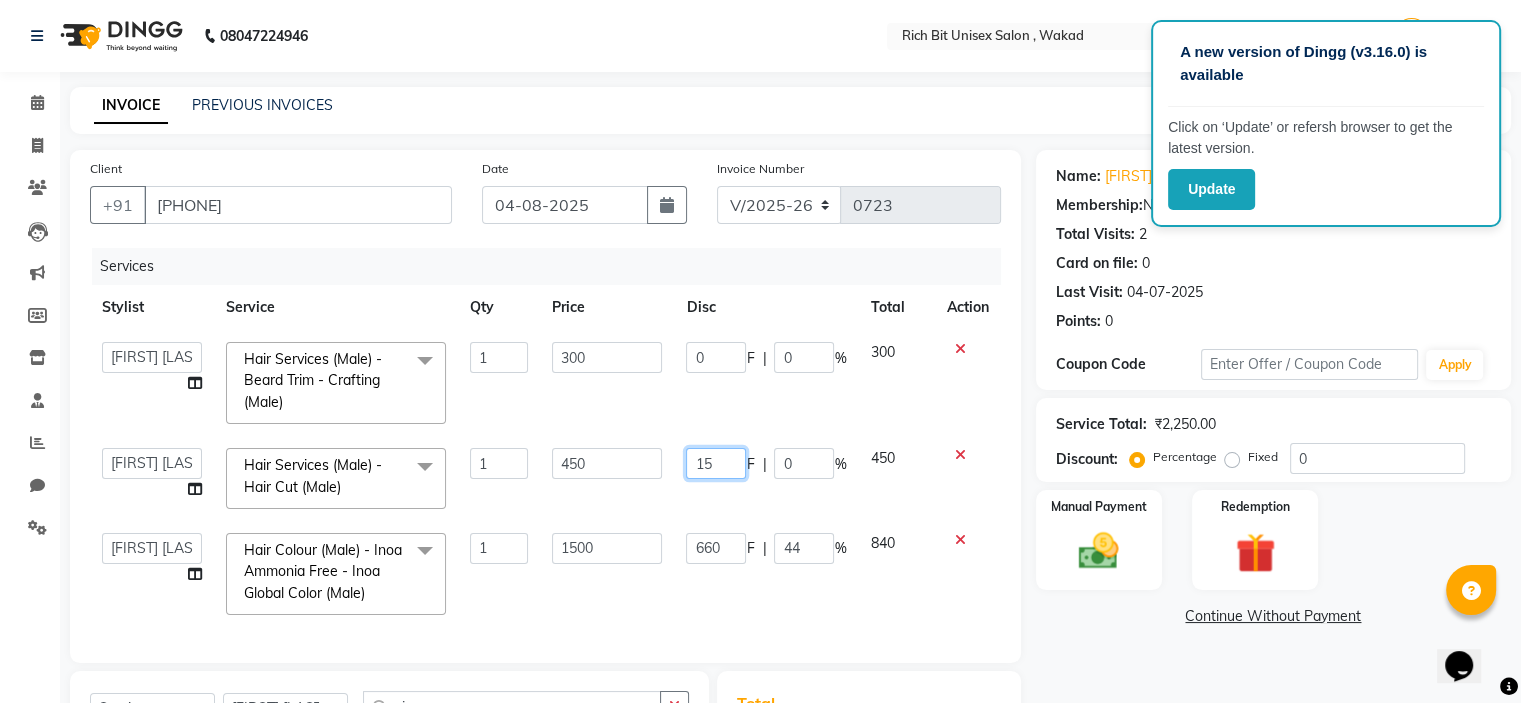 type on "150" 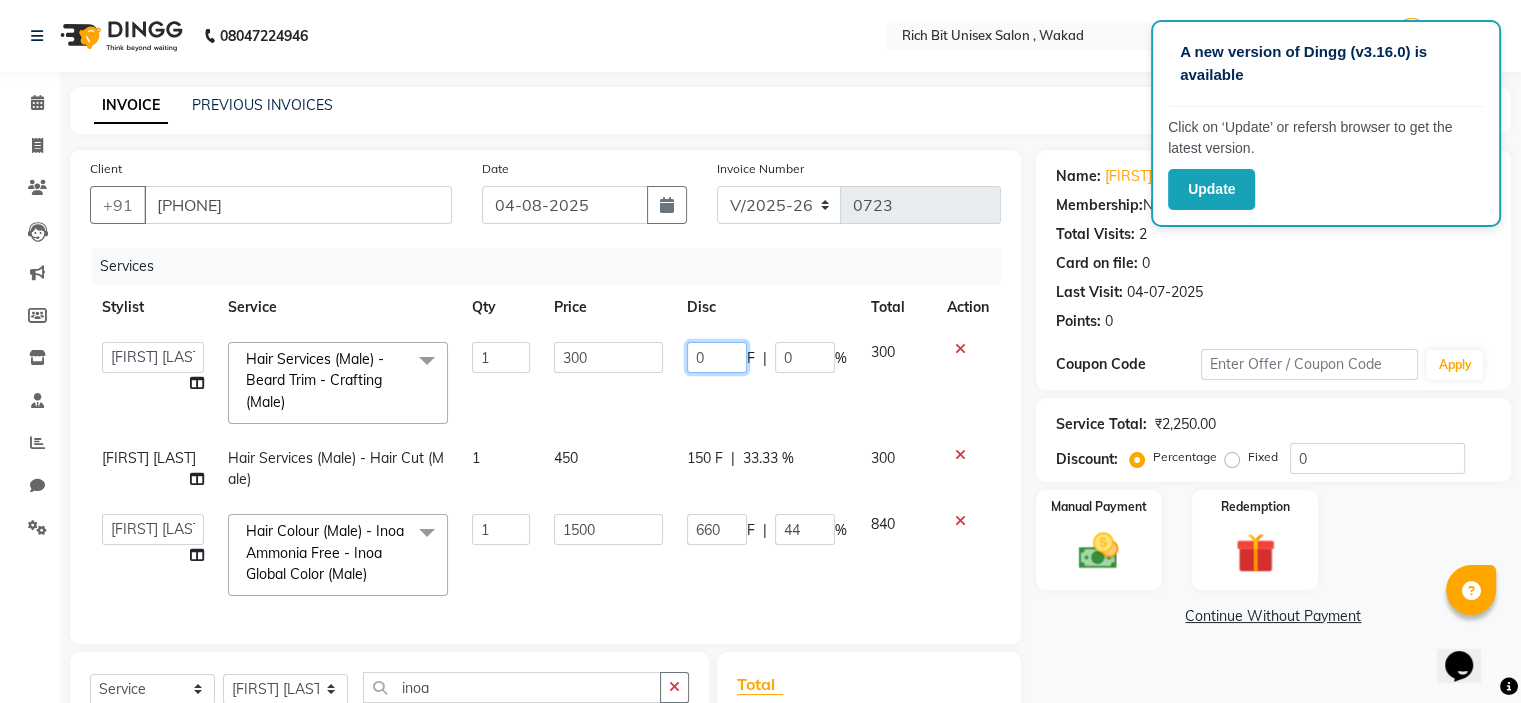click on "0" 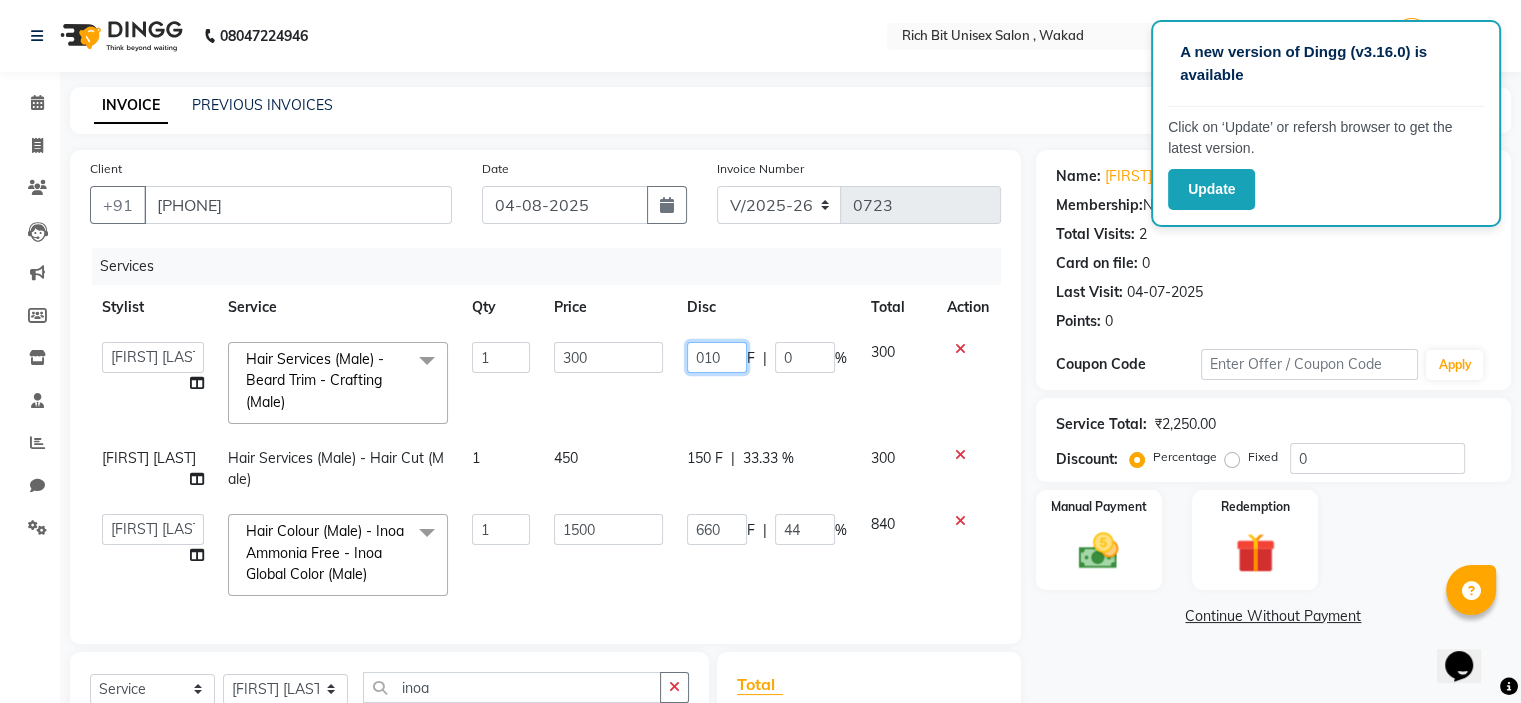 type on "0100" 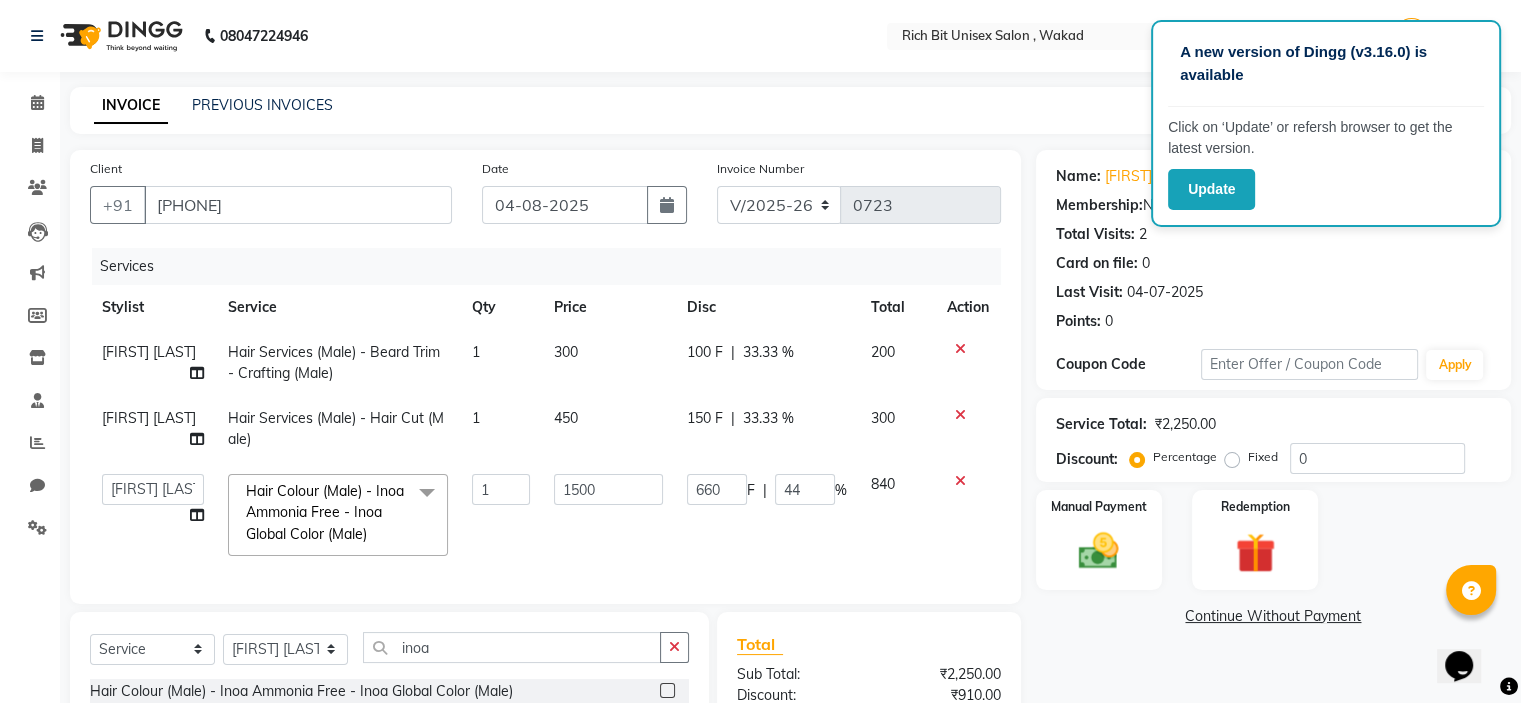 click on "100 F | 33.33 %" 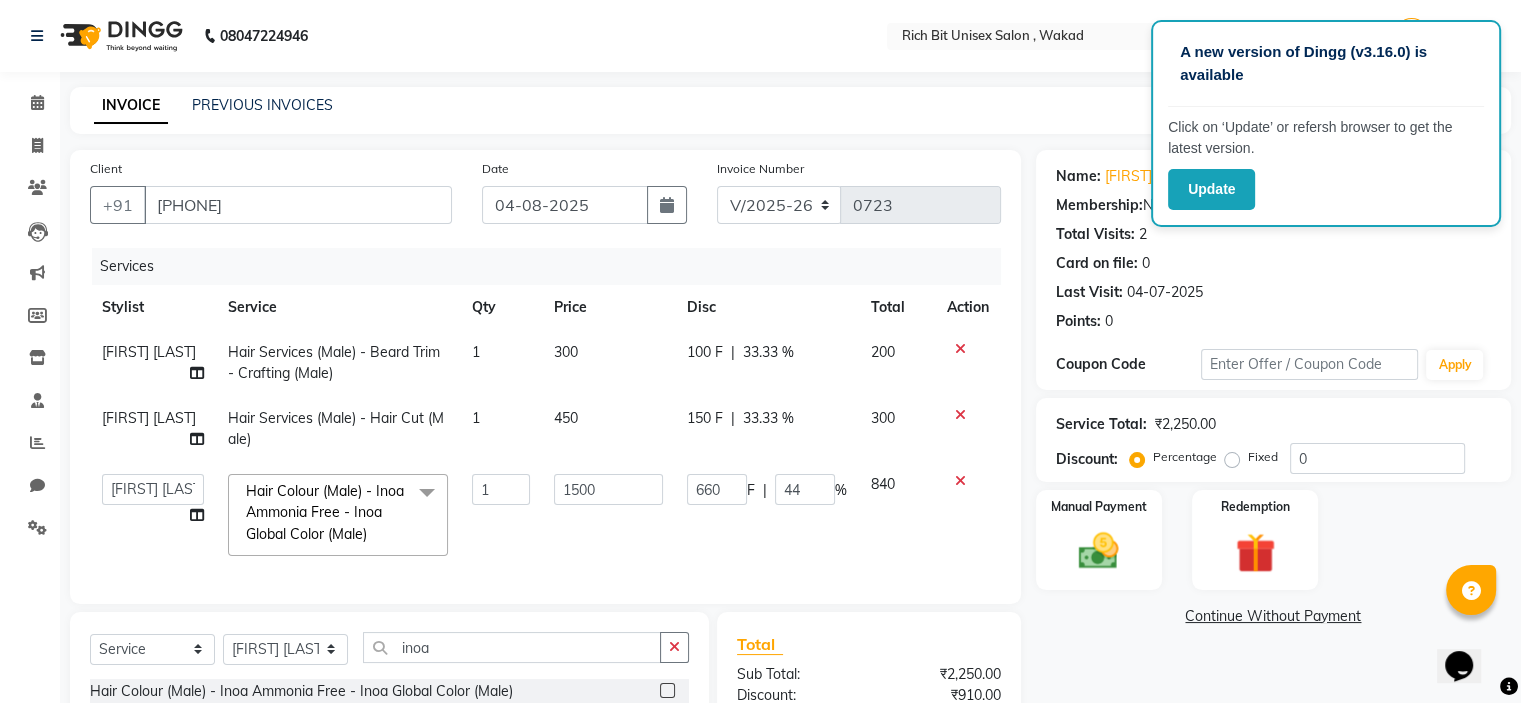 select on "70823" 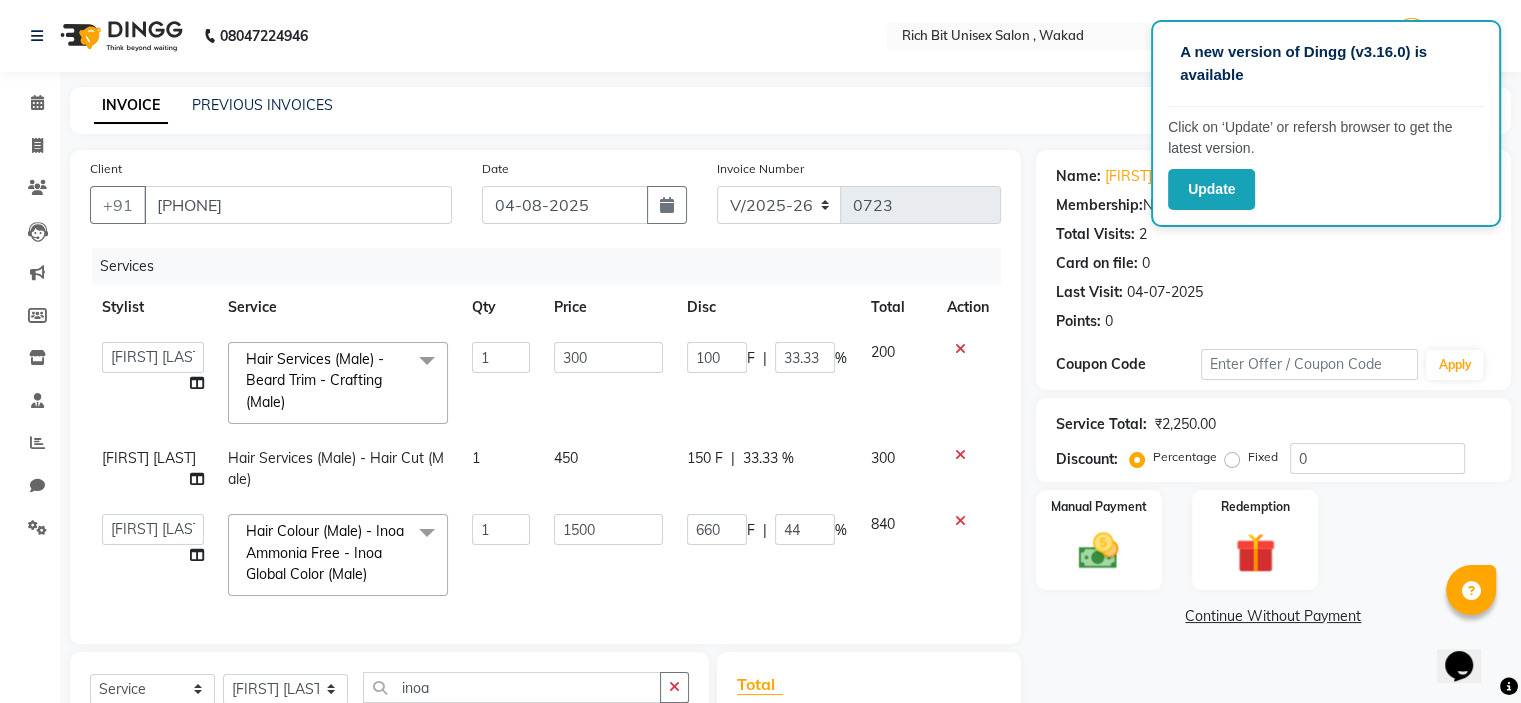 scroll, scrollTop: 289, scrollLeft: 0, axis: vertical 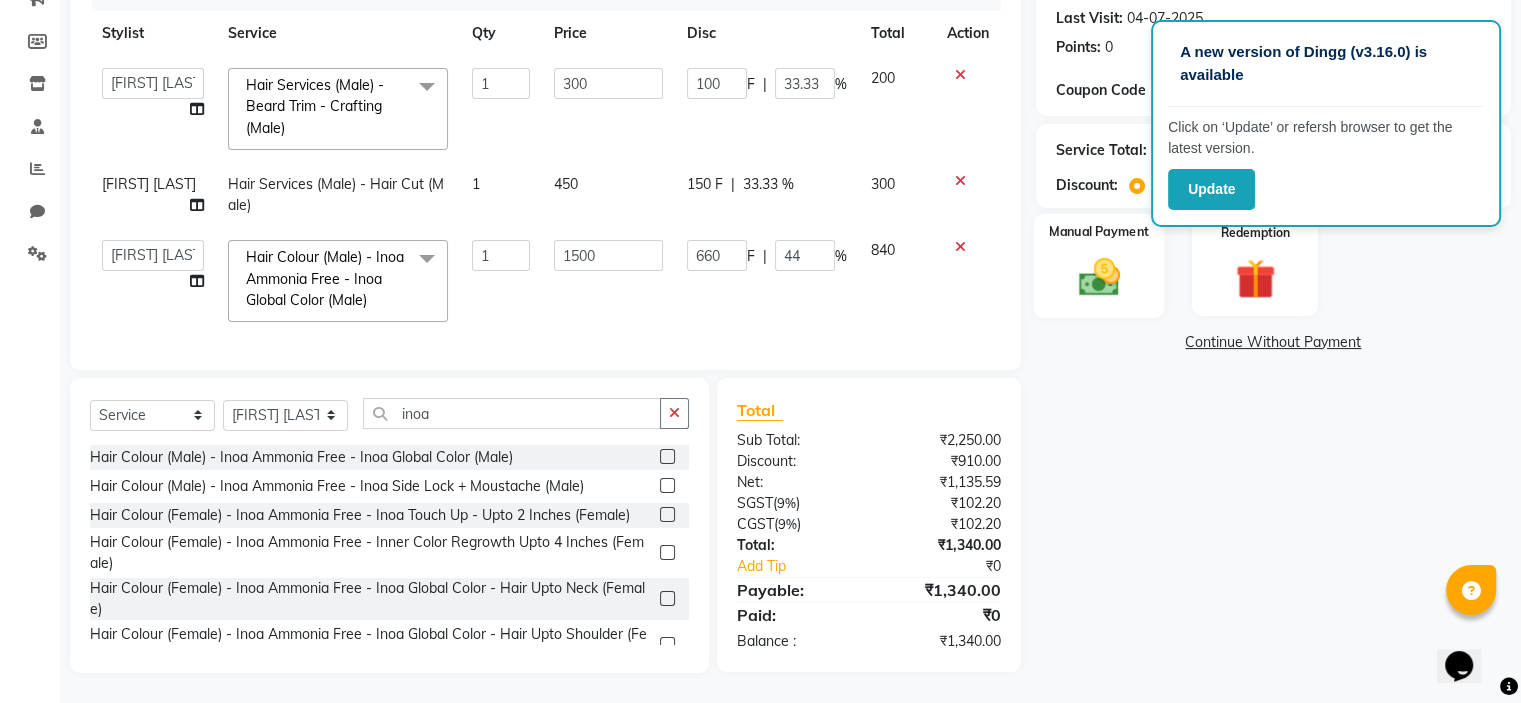 click 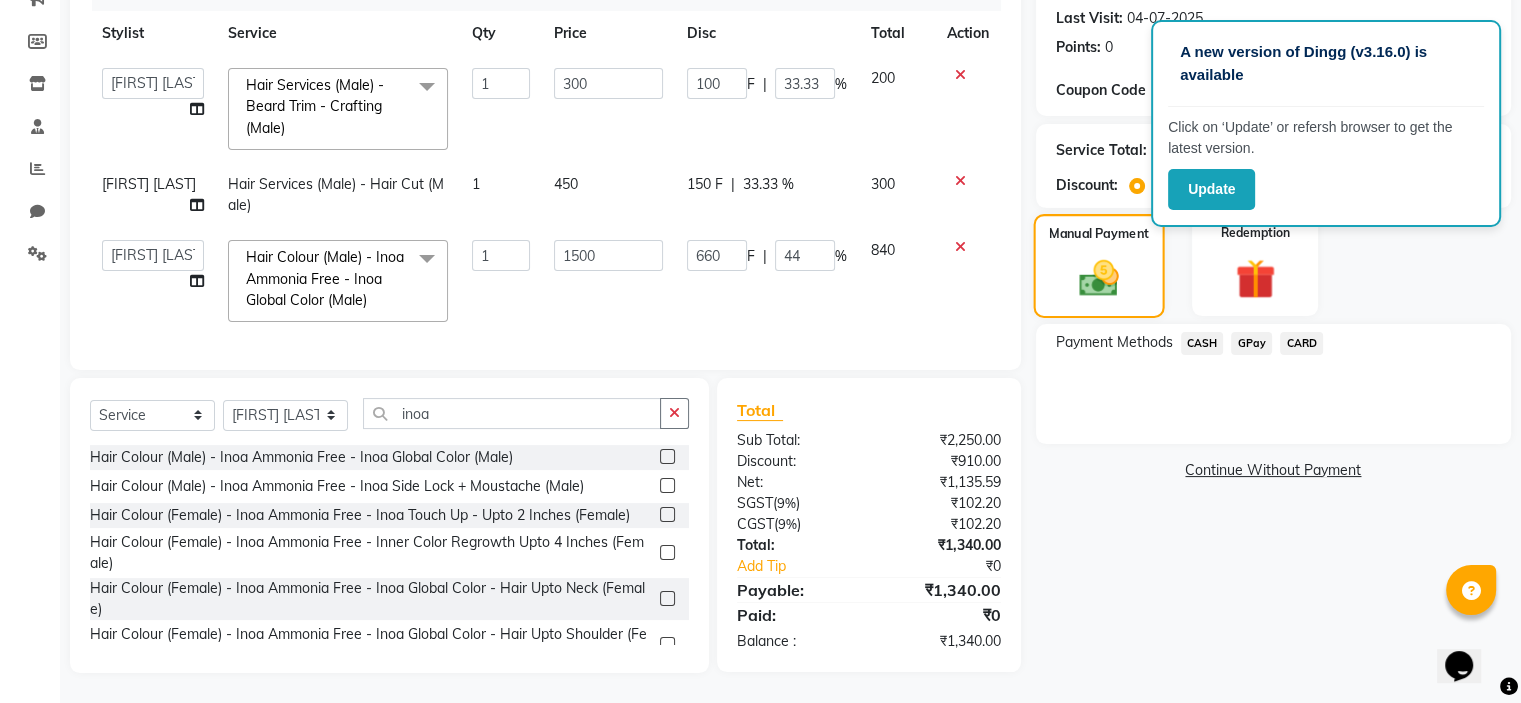 click 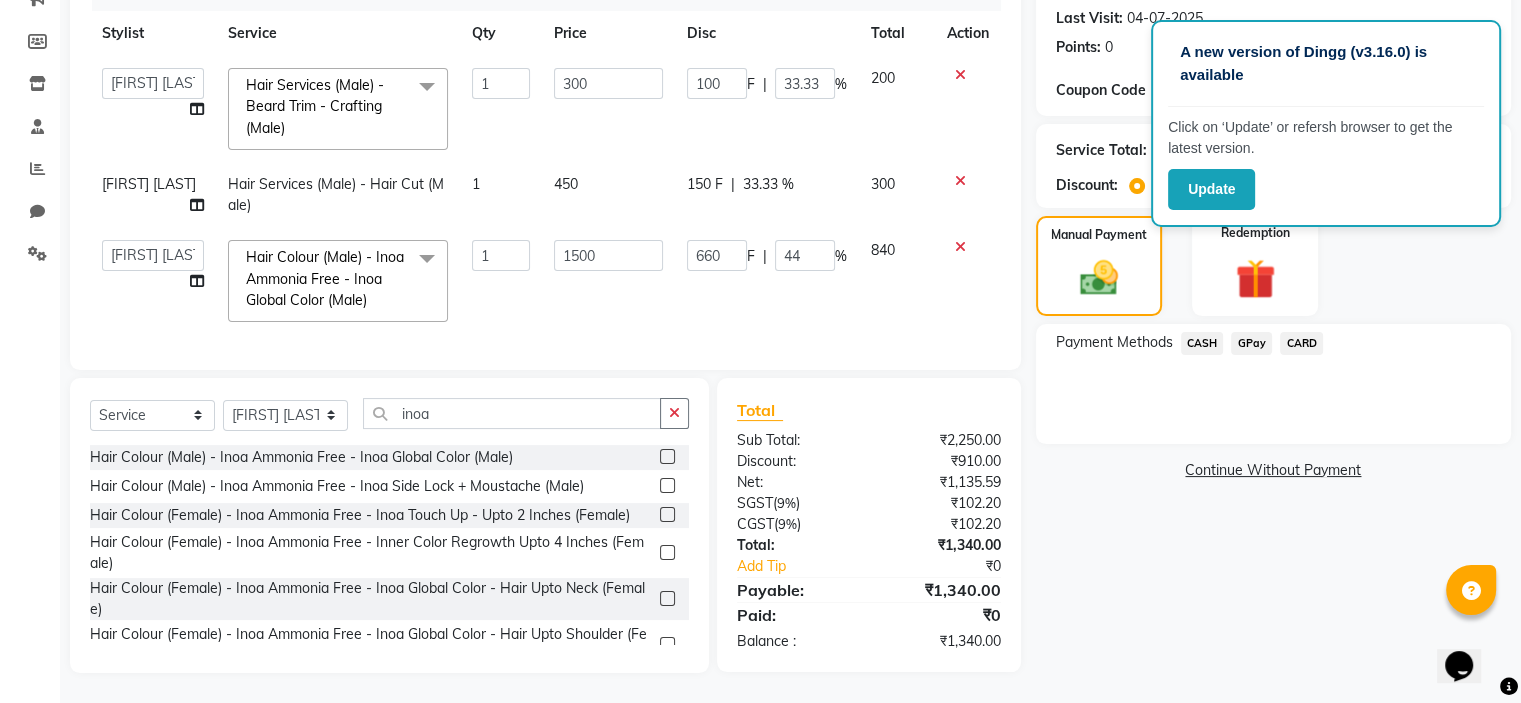 click on "GPay" 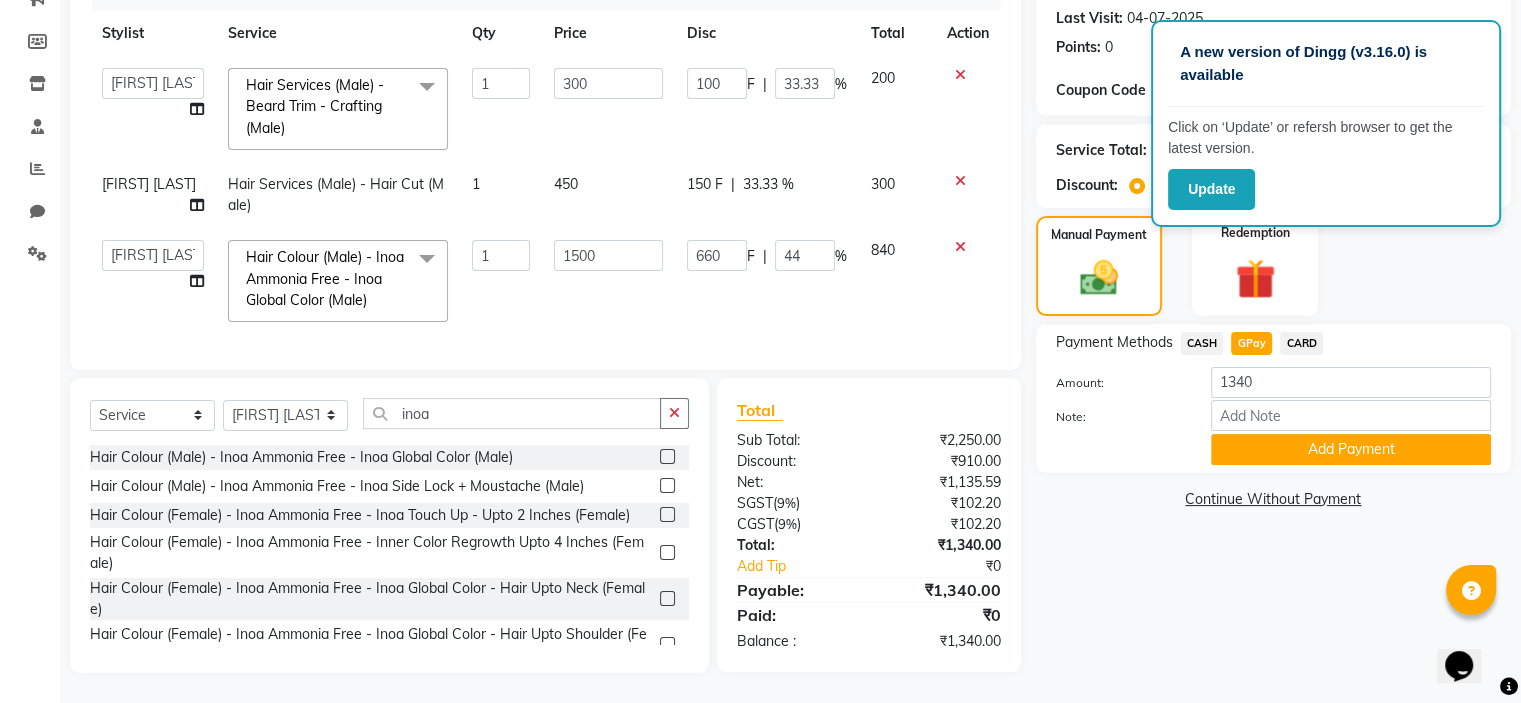 click on "GPay" 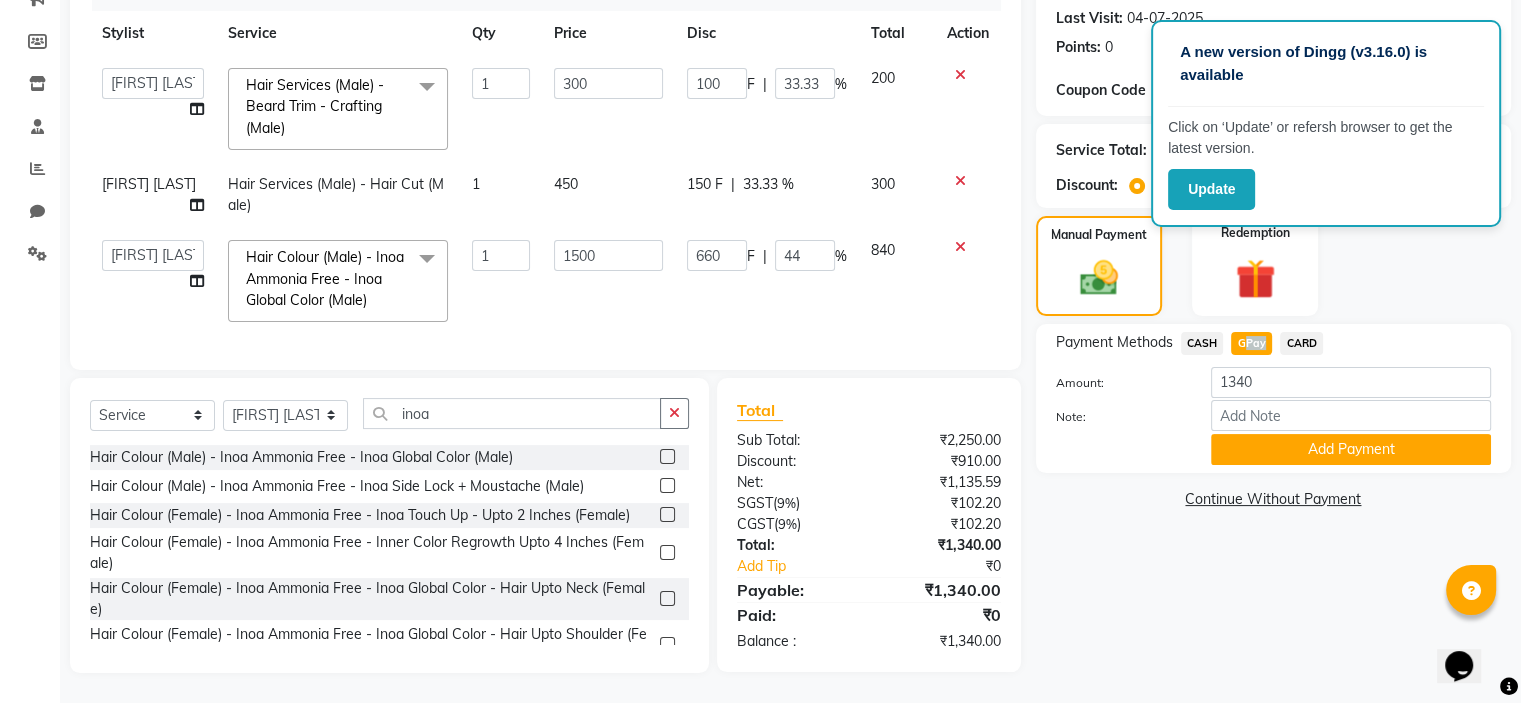 click on "GPay" 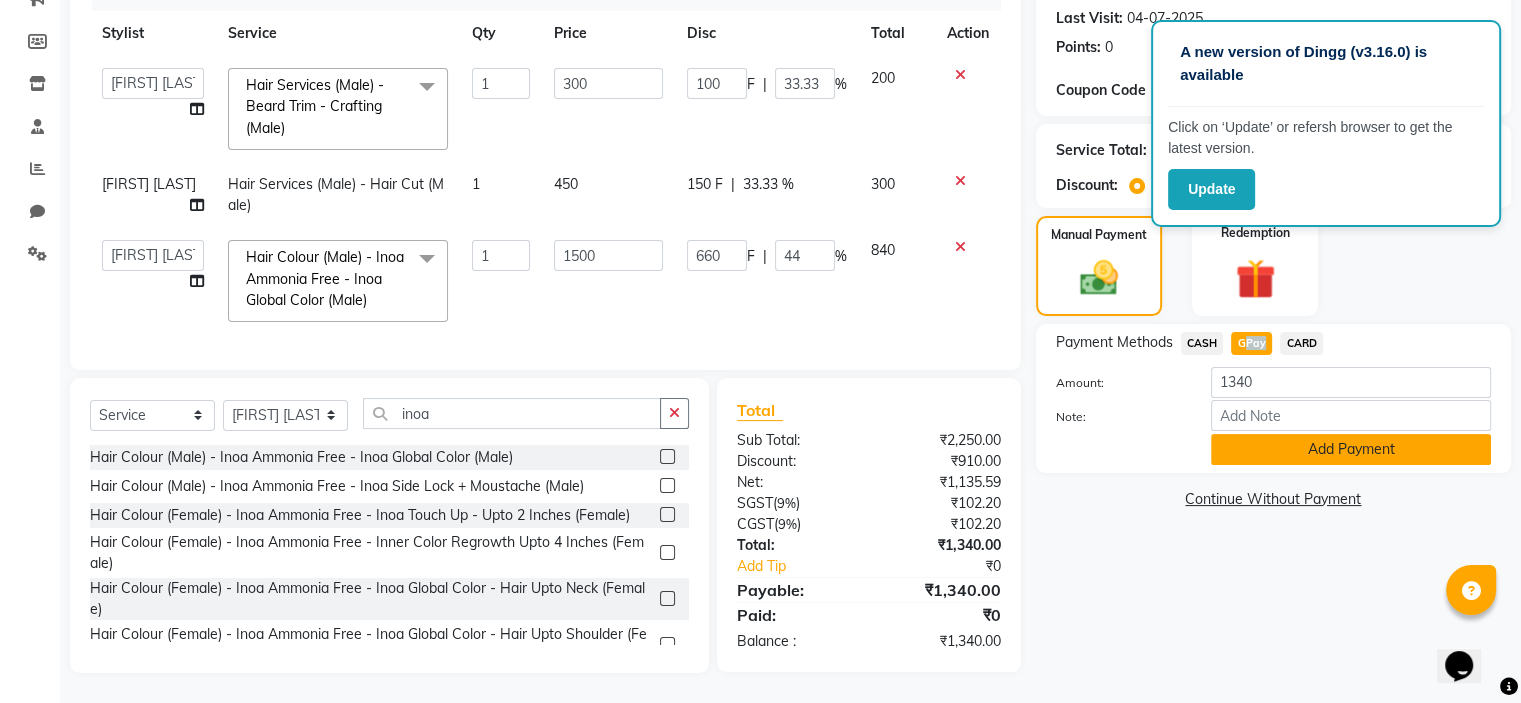 click on "Add Payment" 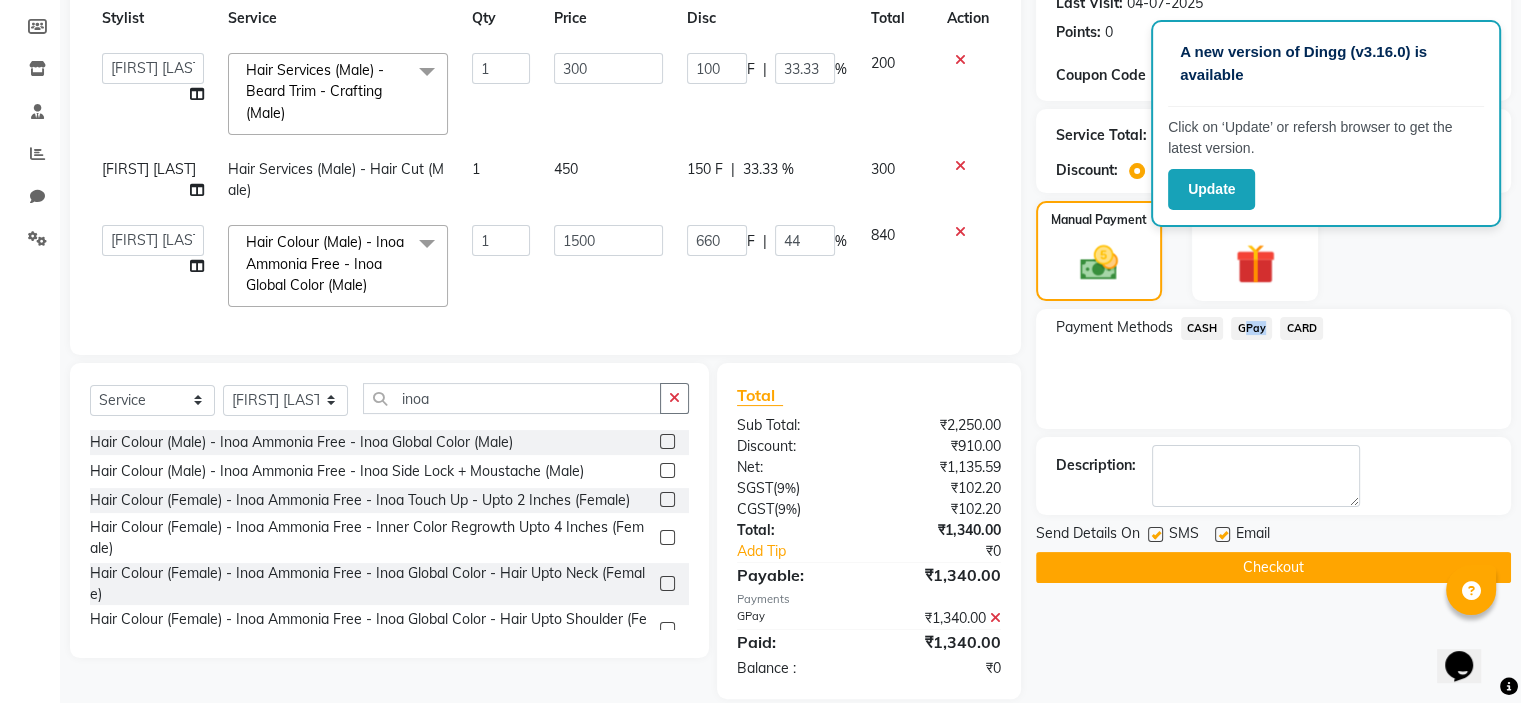click on "Description:" 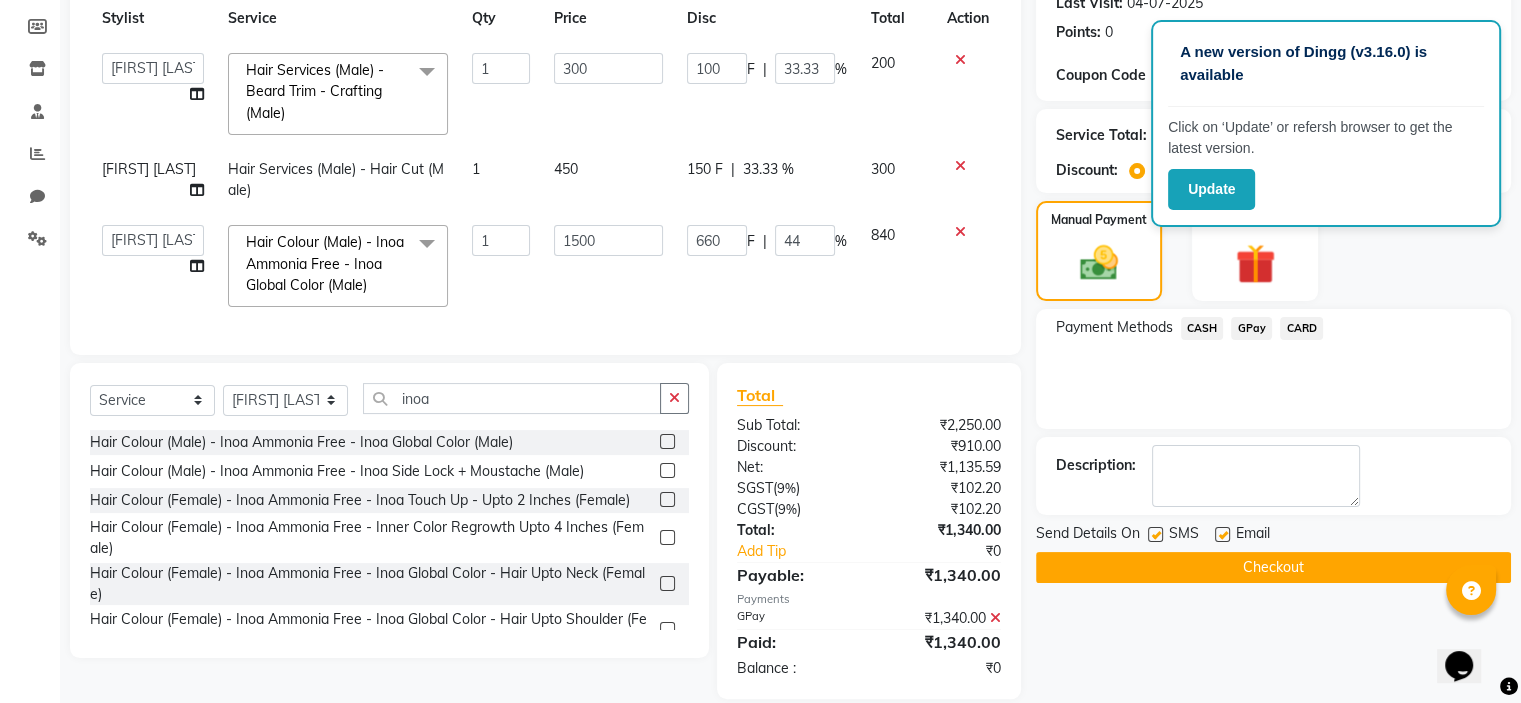 click on "Name: [FIRST] [LAST] Membership: No Active Membership Total Visits: 2 Card on file: 0 Last Visit: [DATE] Points: 0 Coupon Code Apply Service Total: ₹2,250.00 Discount: Percentage Fixed 0 Manual Payment Redemption Payment Methods CASH GPay CARD Description: Send Details On SMS Email Checkout" 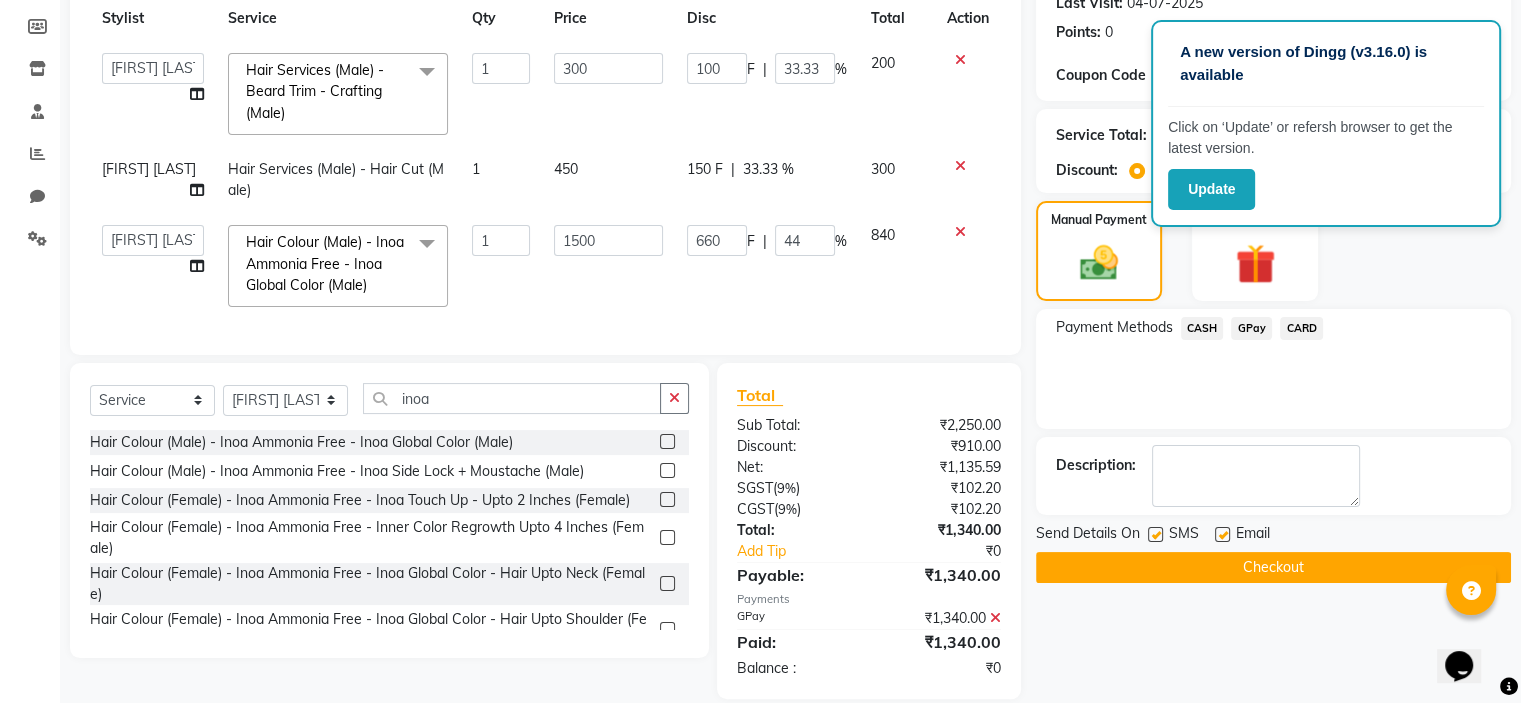 click on "Checkout" 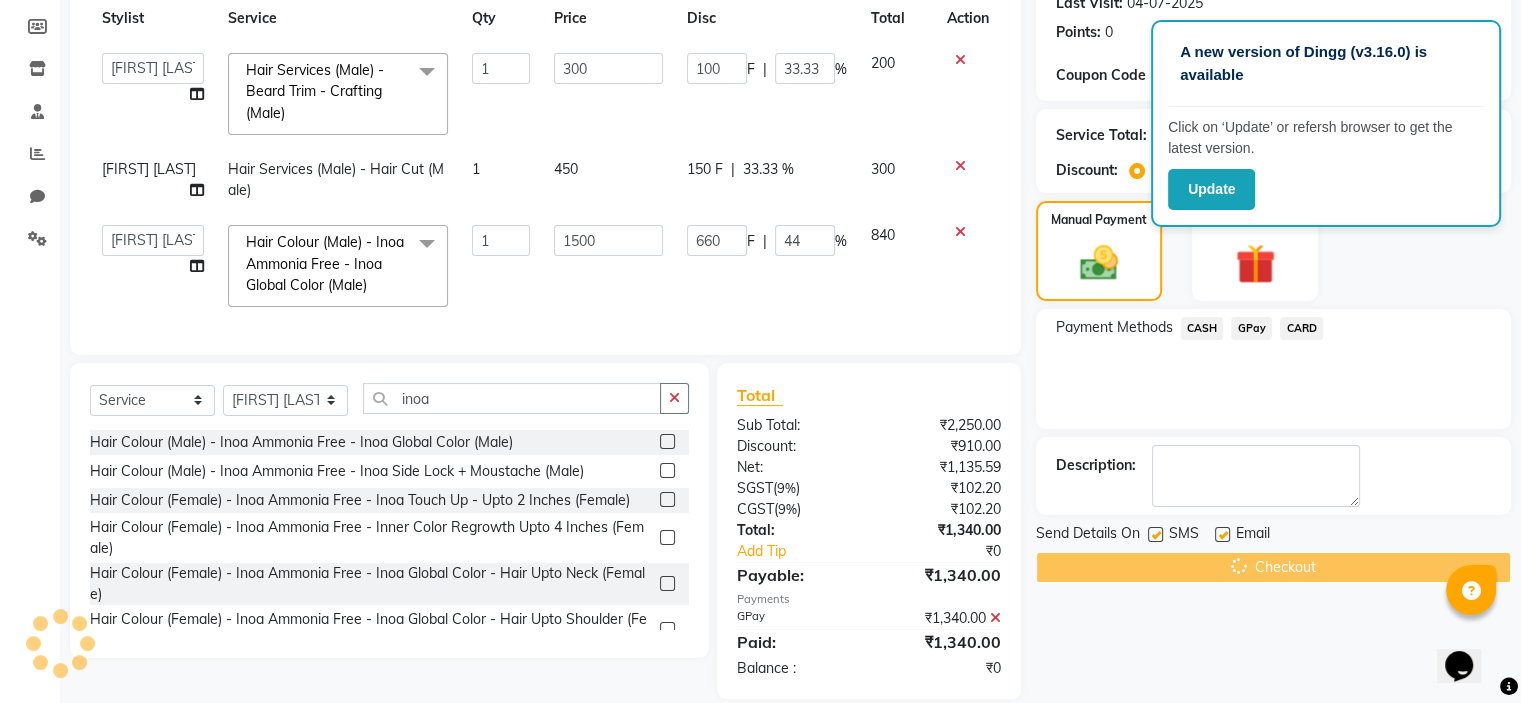 click on "Checkout" 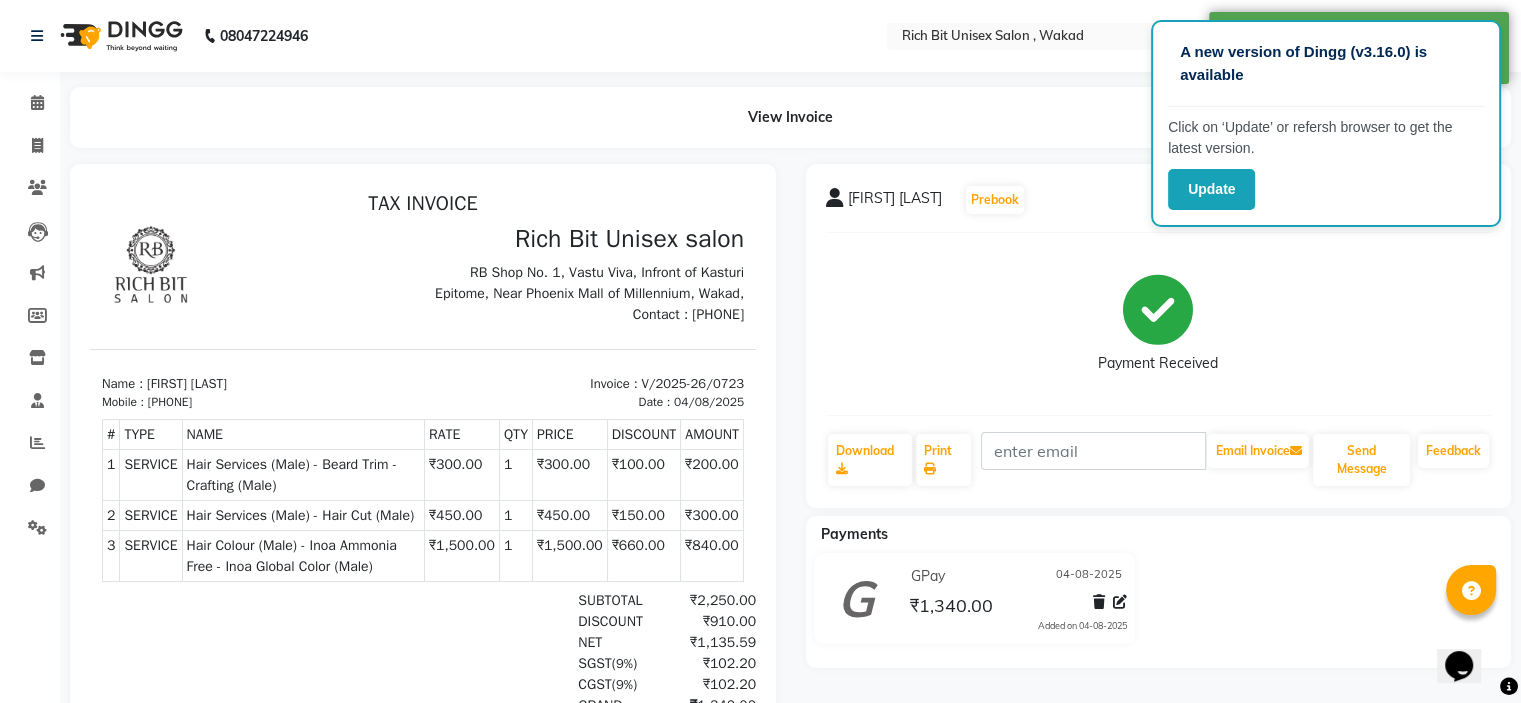 scroll, scrollTop: 0, scrollLeft: 0, axis: both 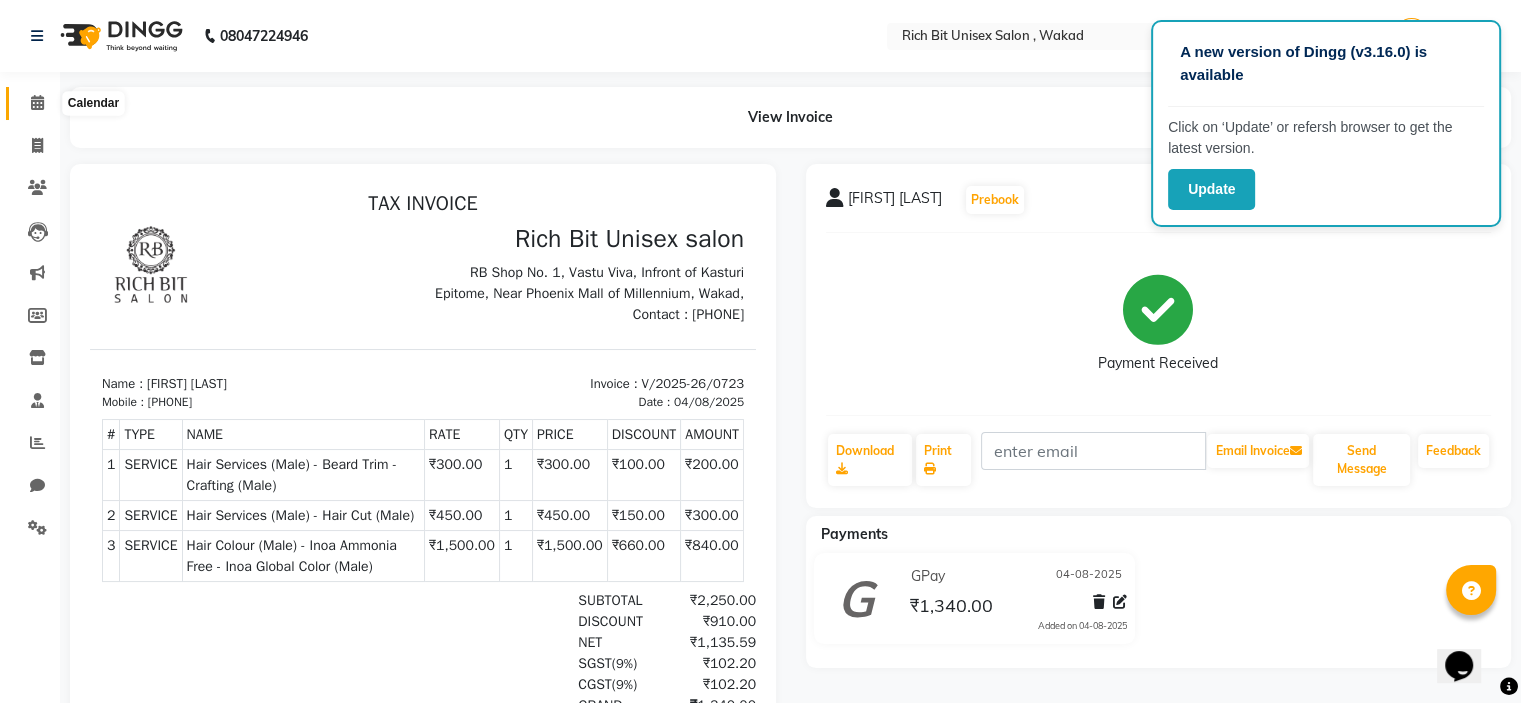 click 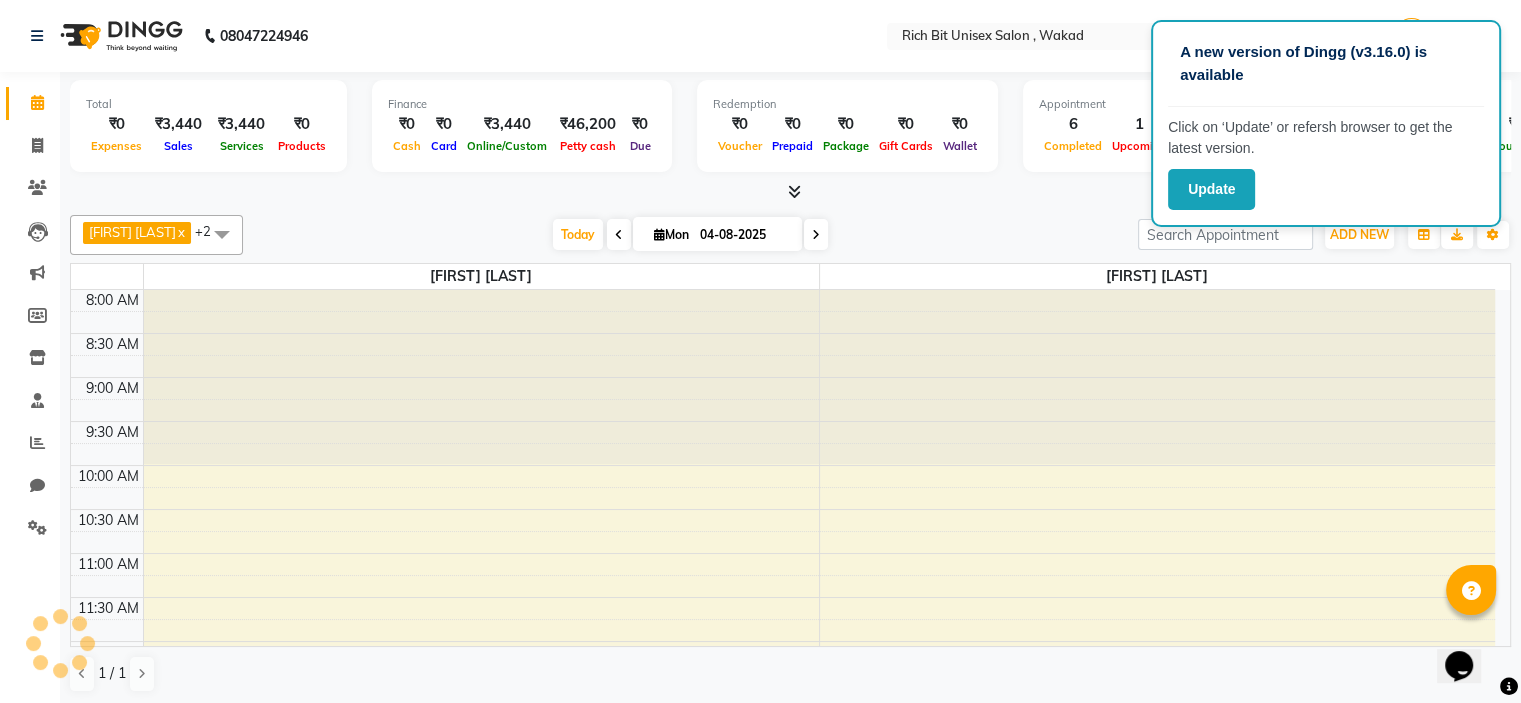scroll, scrollTop: 699, scrollLeft: 0, axis: vertical 